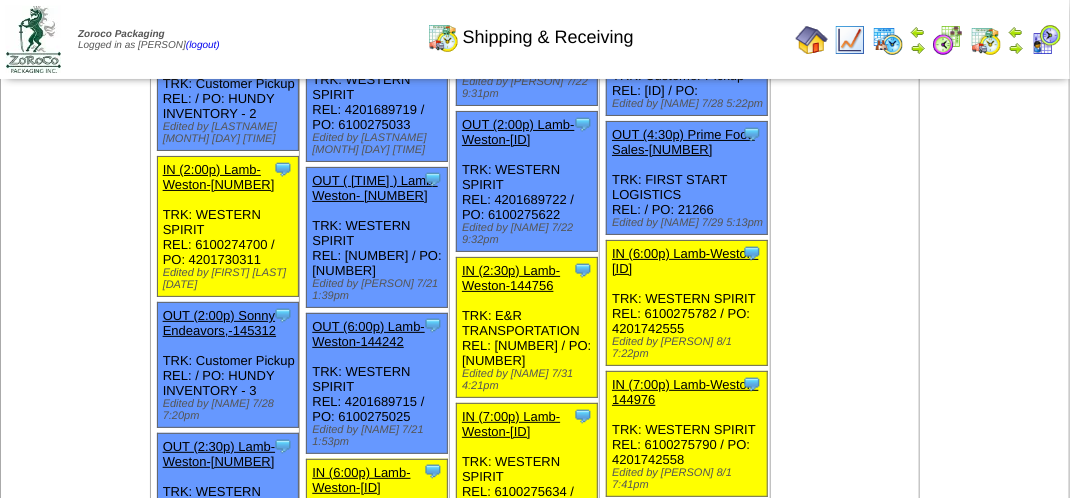 scroll, scrollTop: 3100, scrollLeft: 0, axis: vertical 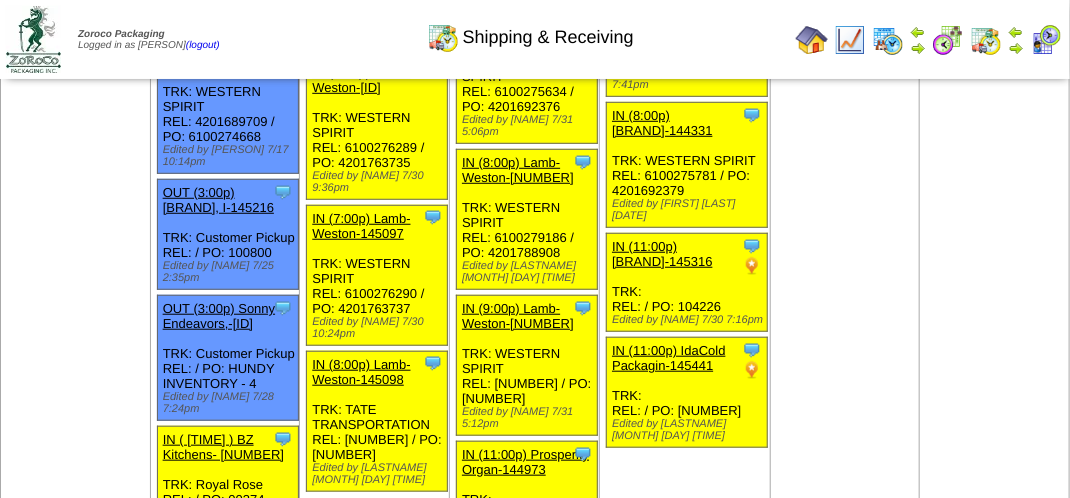 click at bounding box center (1046, 40) 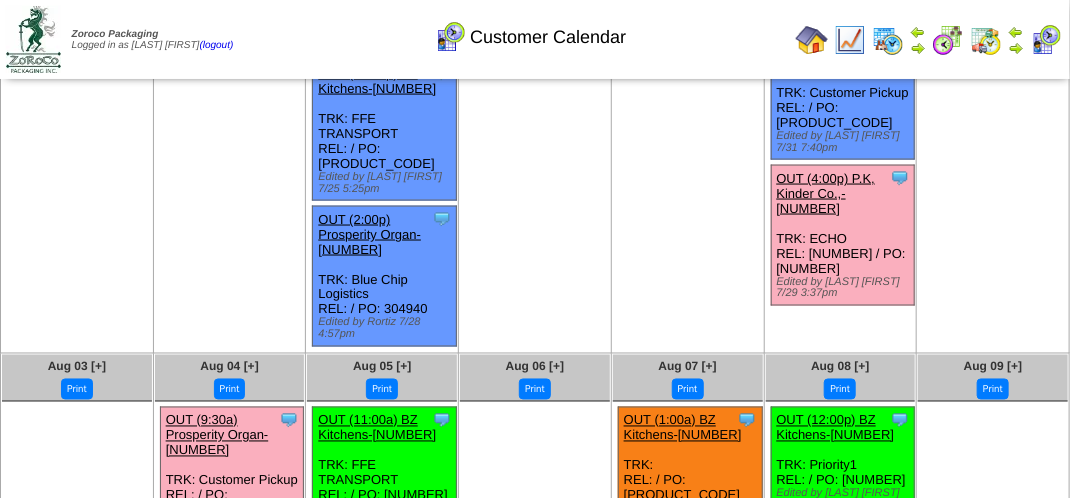scroll, scrollTop: 1000, scrollLeft: 0, axis: vertical 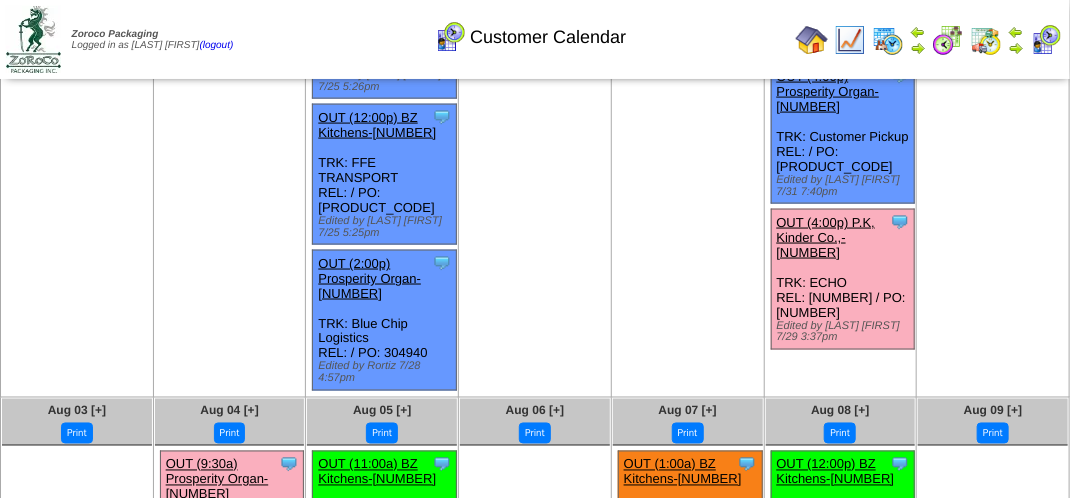 click on "OUT
(4:00p)
P.K, Kinder Co.,-[NUMBER]" at bounding box center (826, 237) 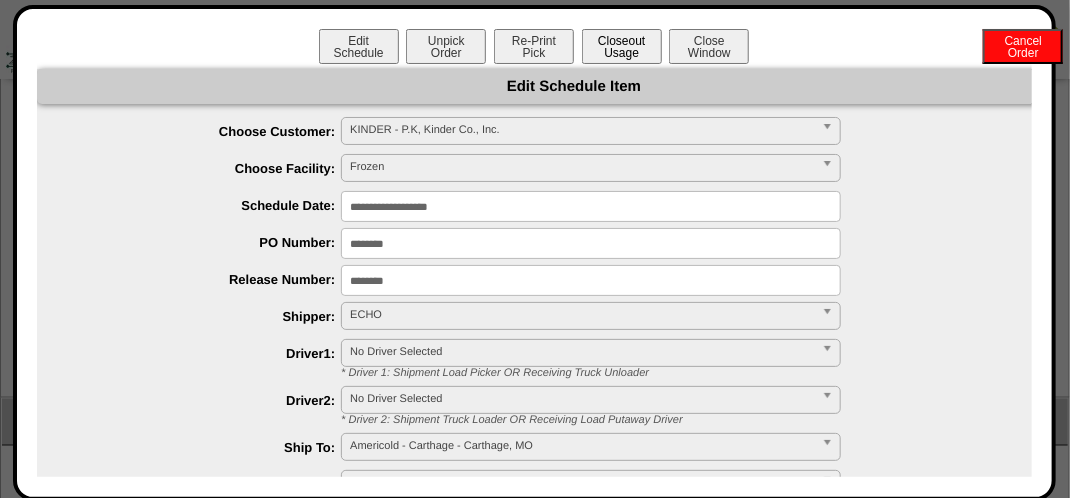 click on "Closeout Usage" at bounding box center [622, 46] 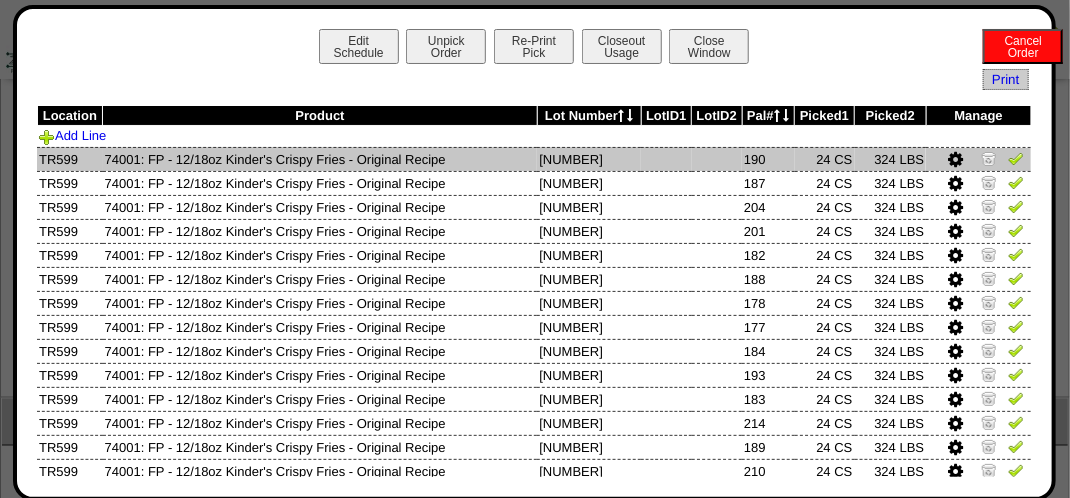 click at bounding box center [1016, 158] 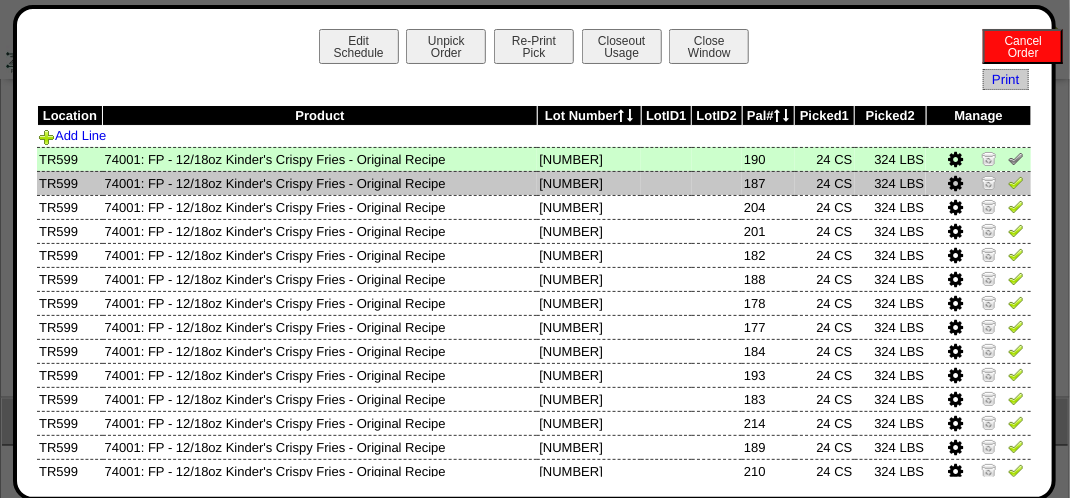 click at bounding box center [1016, 185] 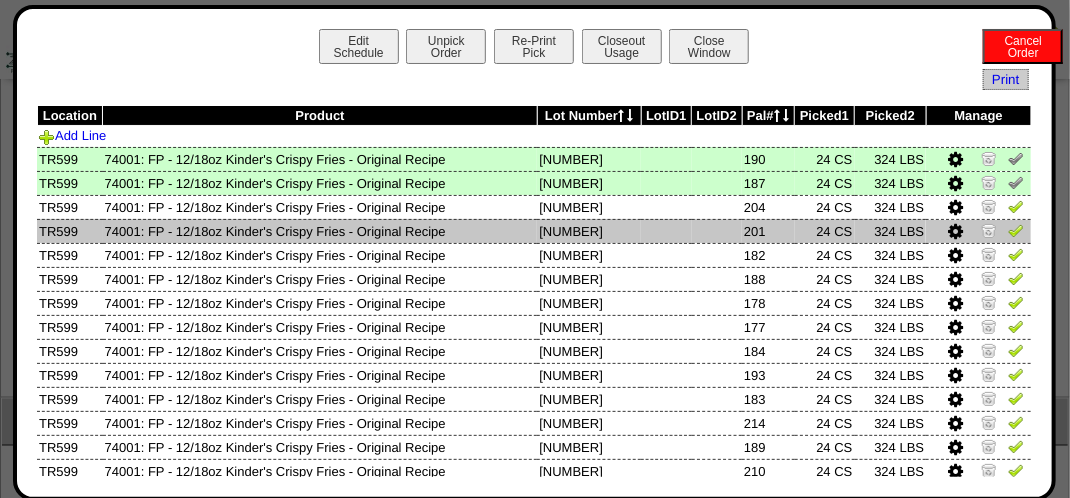 click at bounding box center [1016, 230] 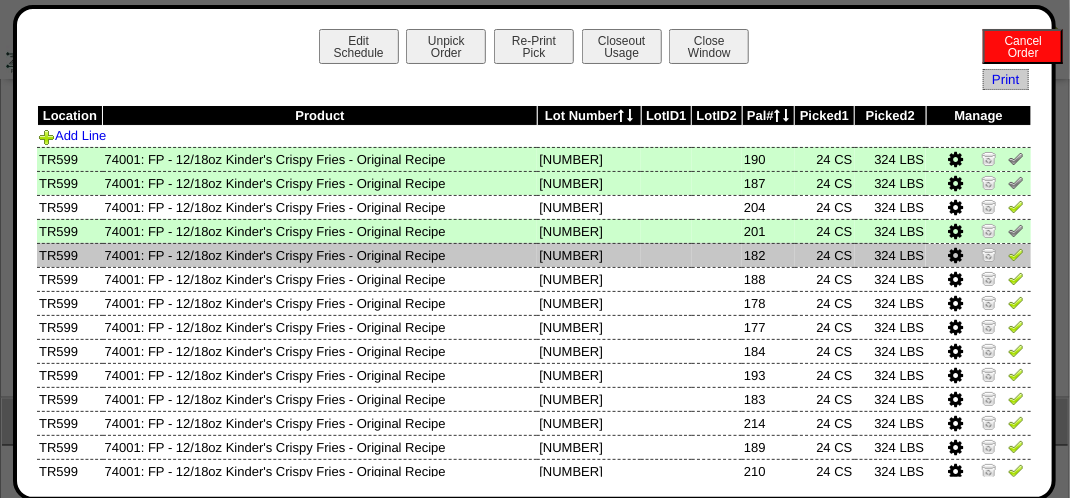 click at bounding box center (978, 255) 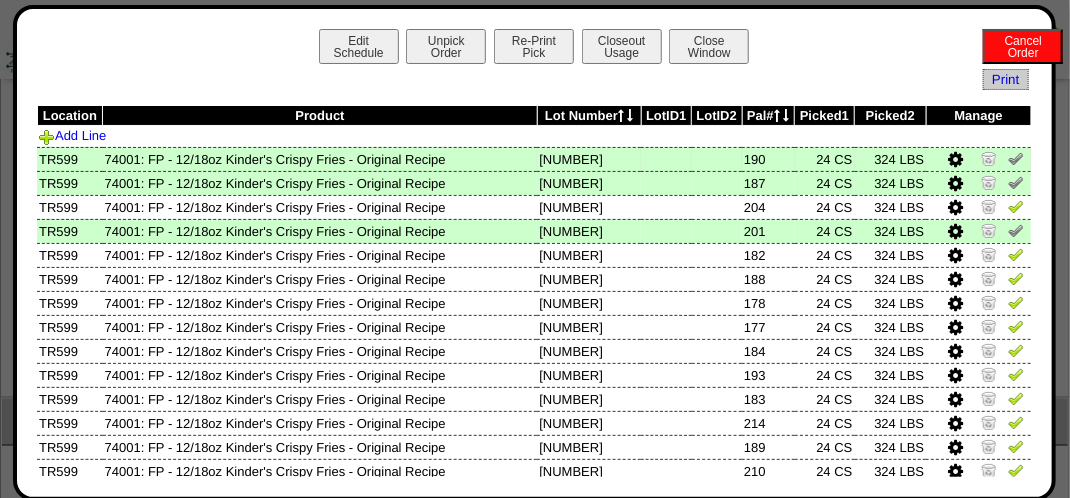 click at bounding box center [978, 159] 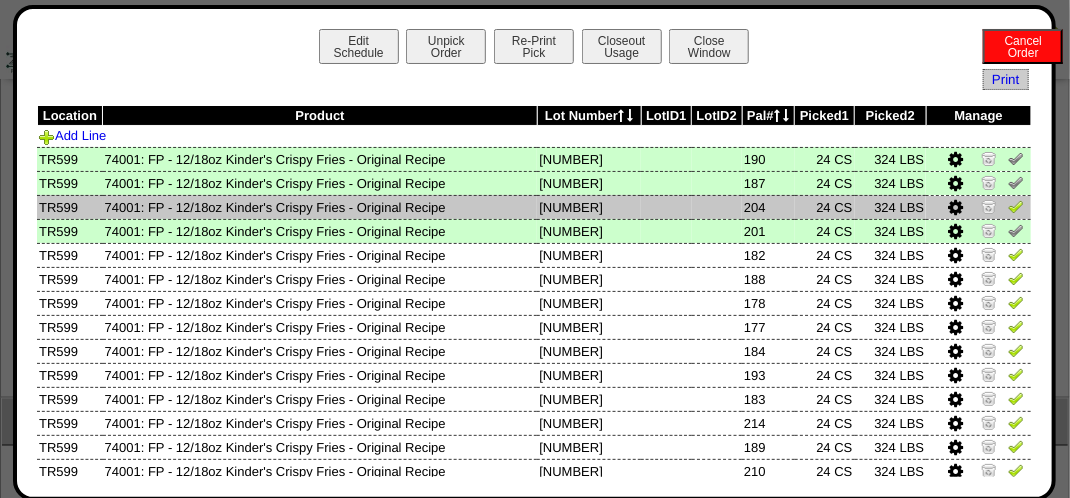 click at bounding box center [1016, 206] 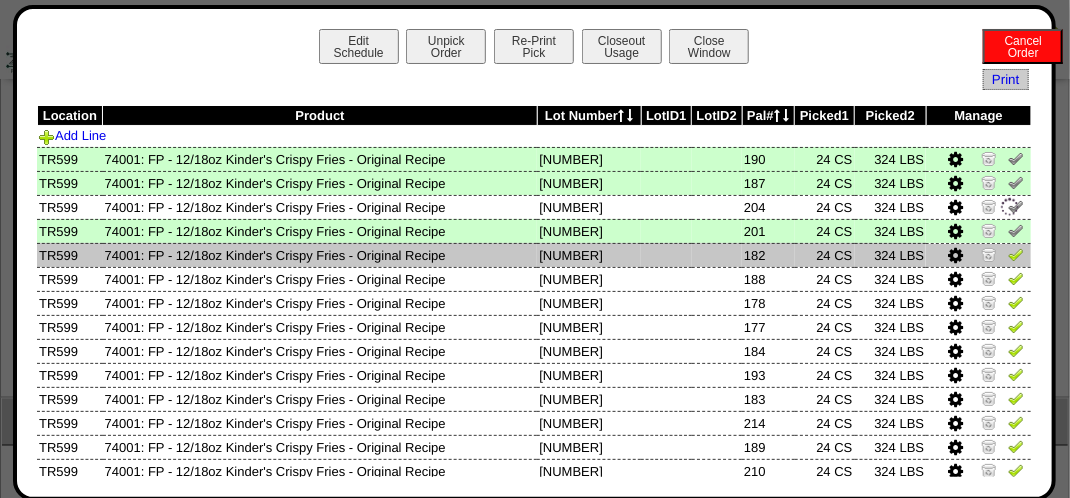 click at bounding box center [1016, 254] 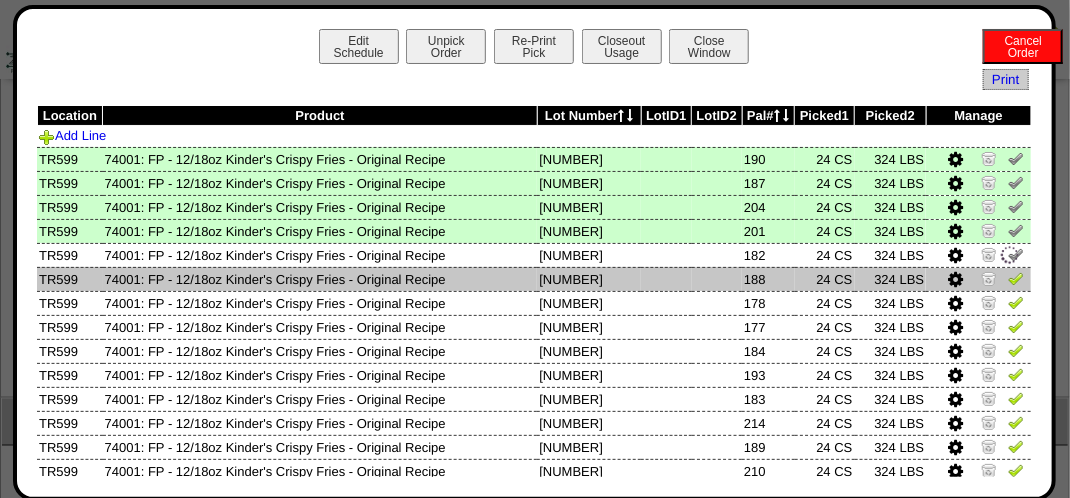 click at bounding box center [1016, 278] 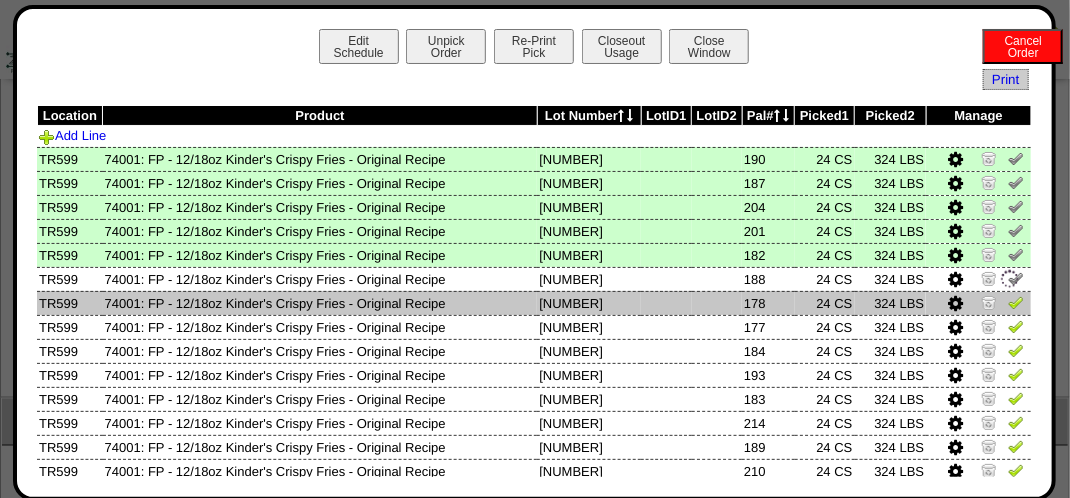 click at bounding box center (1016, 302) 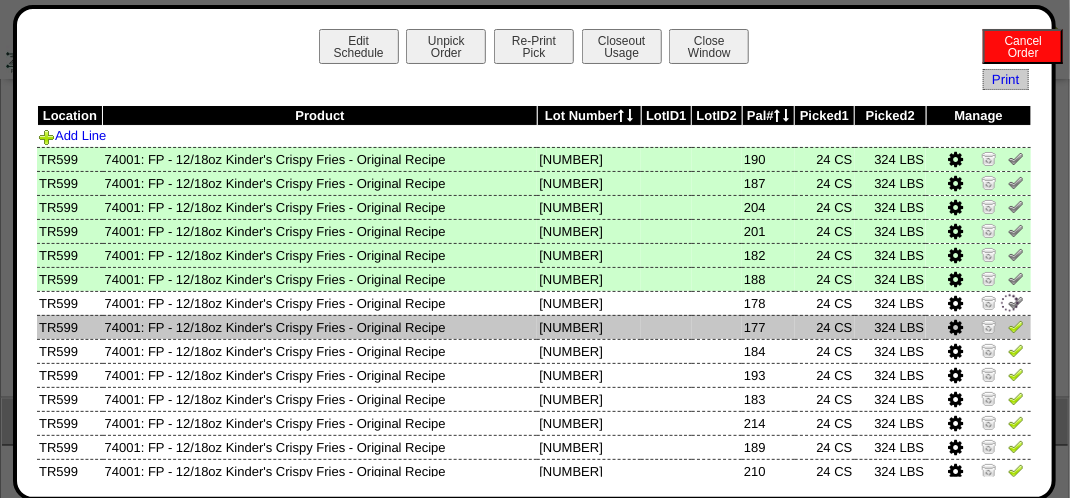 click at bounding box center [978, 327] 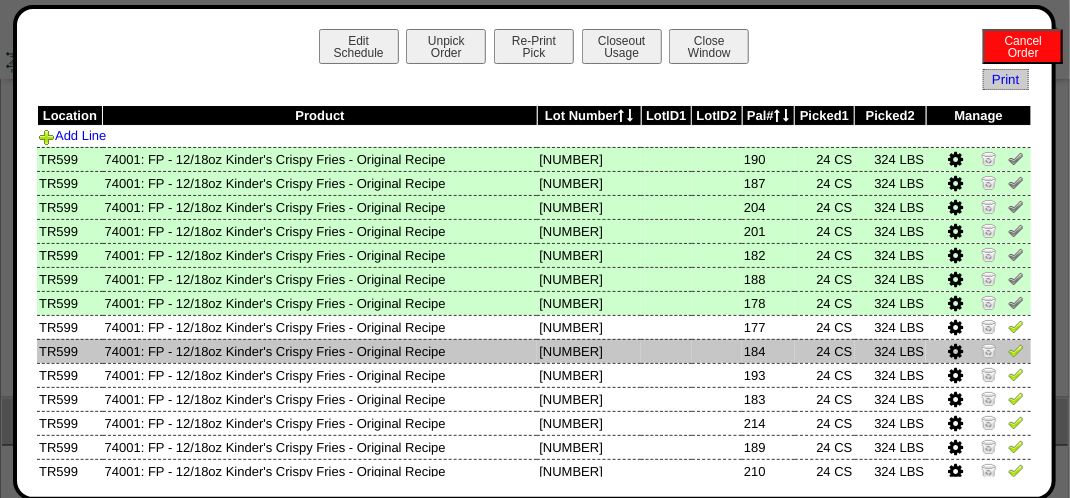 click at bounding box center [1016, 350] 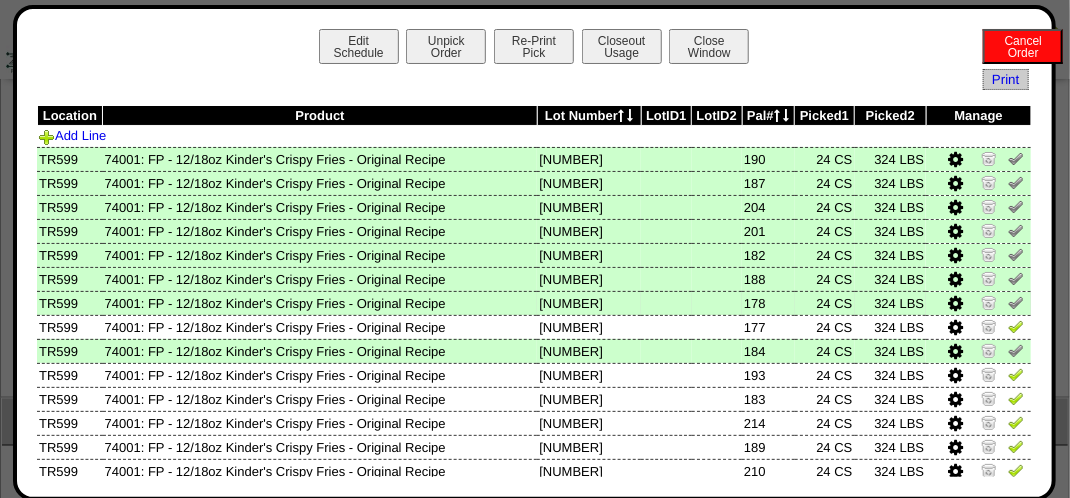 click at bounding box center [978, 303] 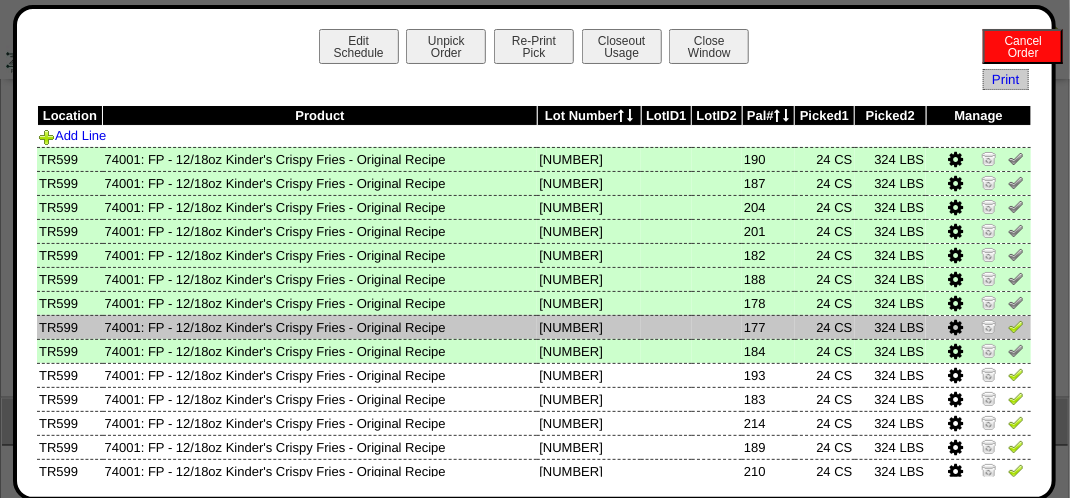 click at bounding box center (1016, 326) 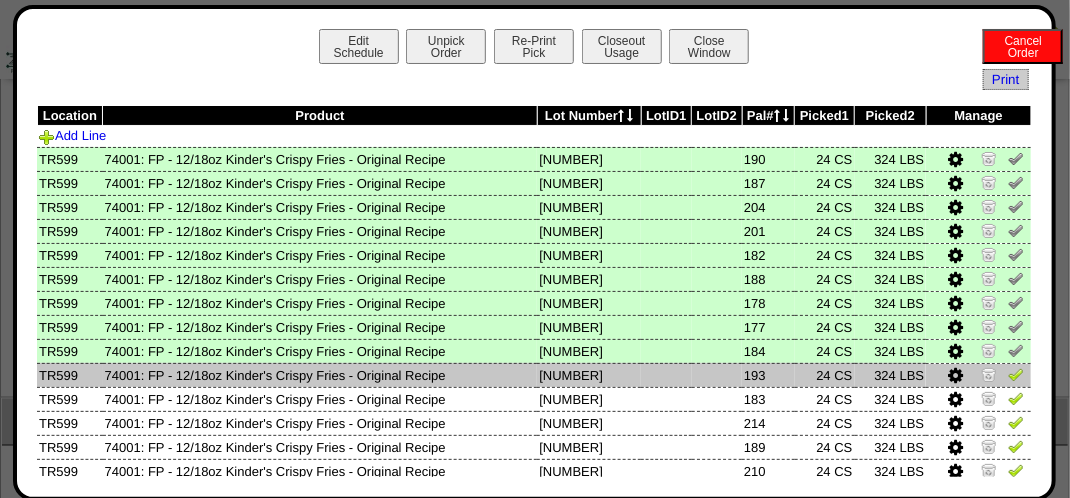 click at bounding box center (1016, 374) 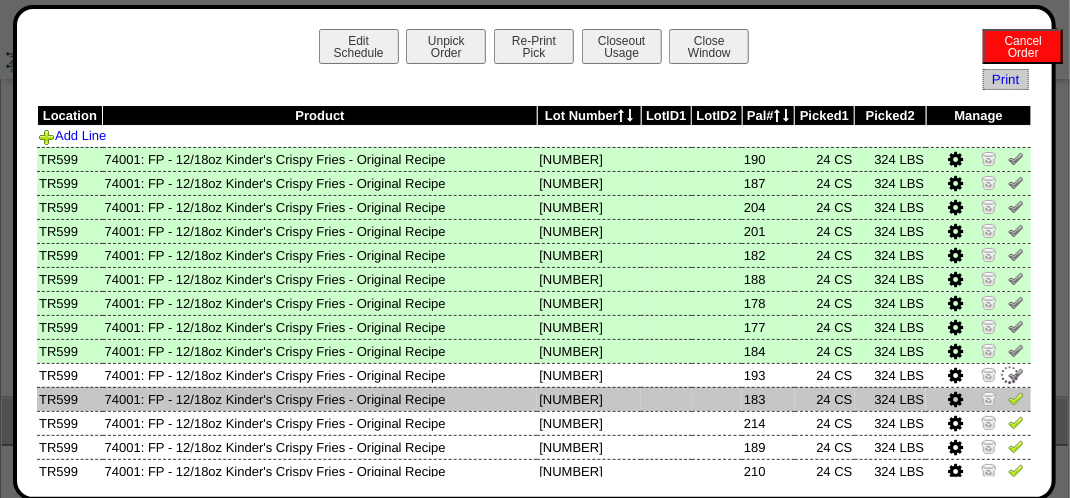 click at bounding box center (1016, 398) 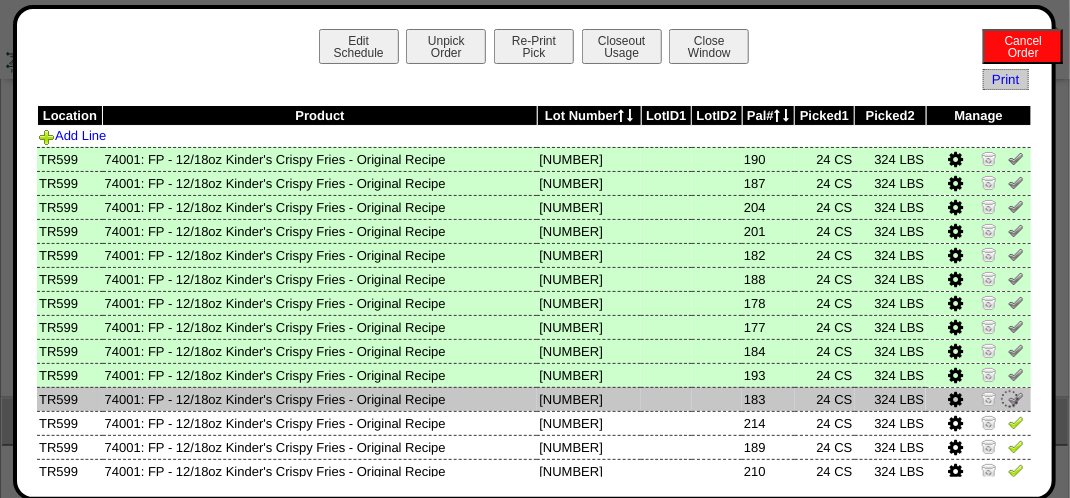 scroll, scrollTop: 200, scrollLeft: 0, axis: vertical 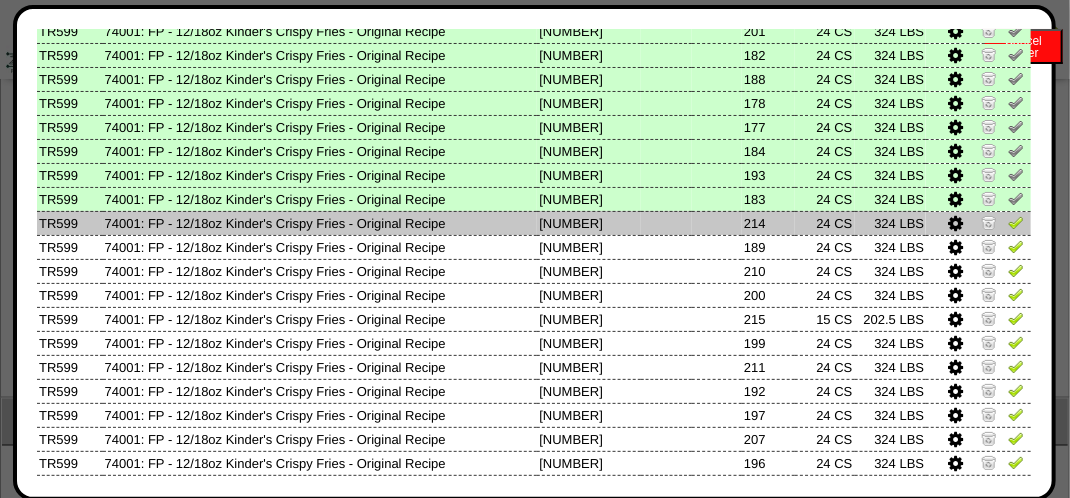 click at bounding box center [1016, 222] 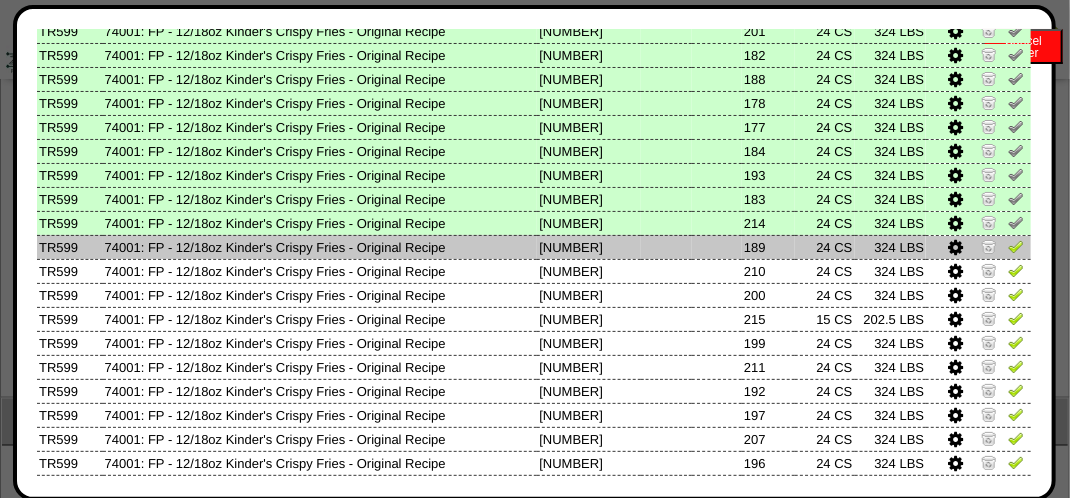 click at bounding box center [1016, 246] 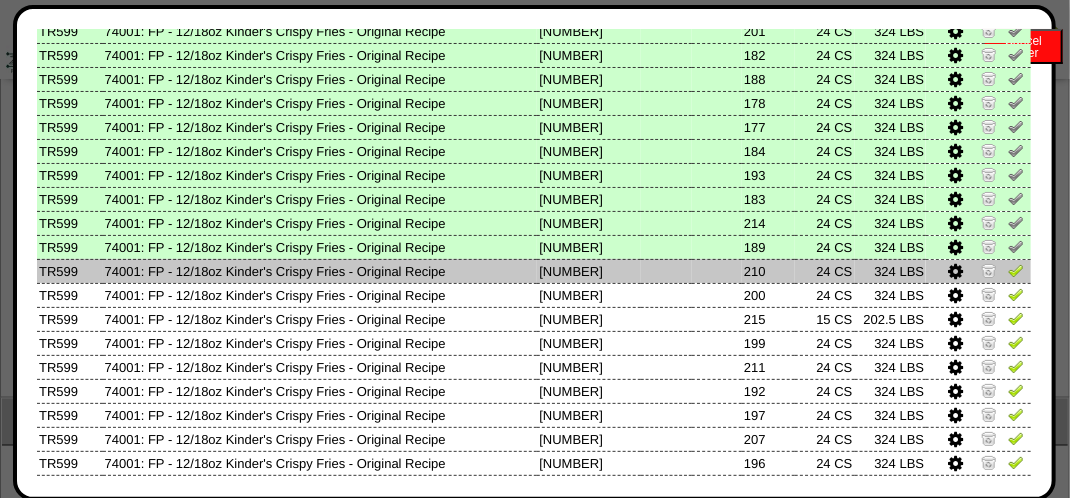 click at bounding box center [1016, 270] 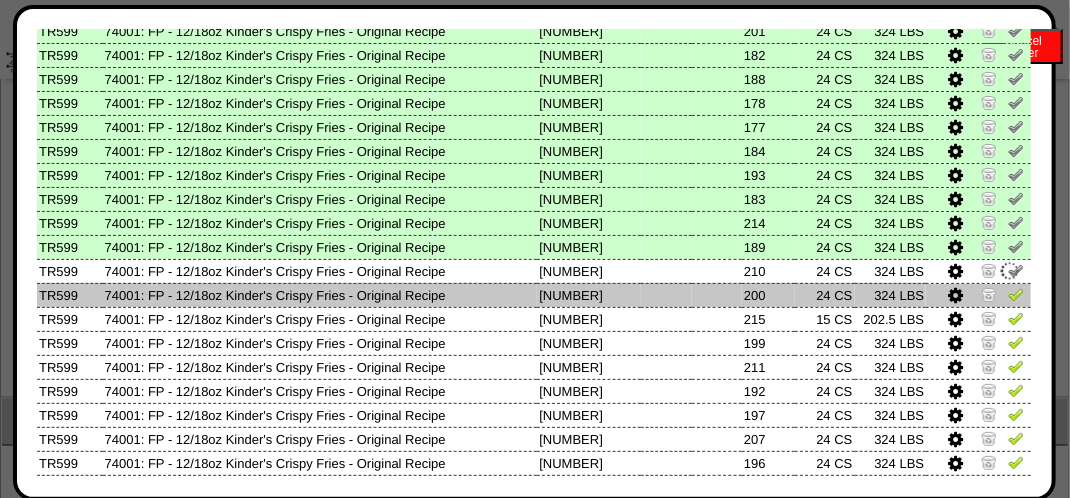 click at bounding box center (978, 295) 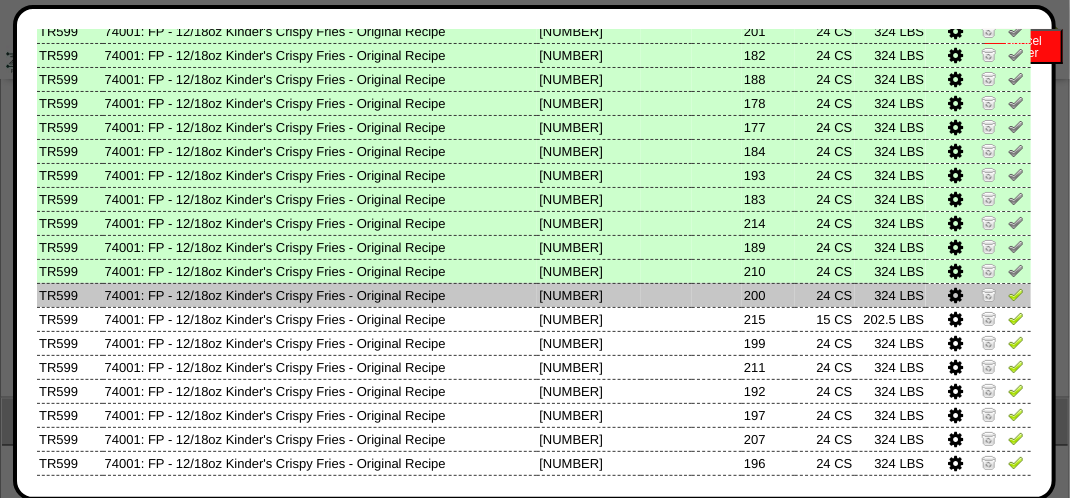 click at bounding box center (1016, 294) 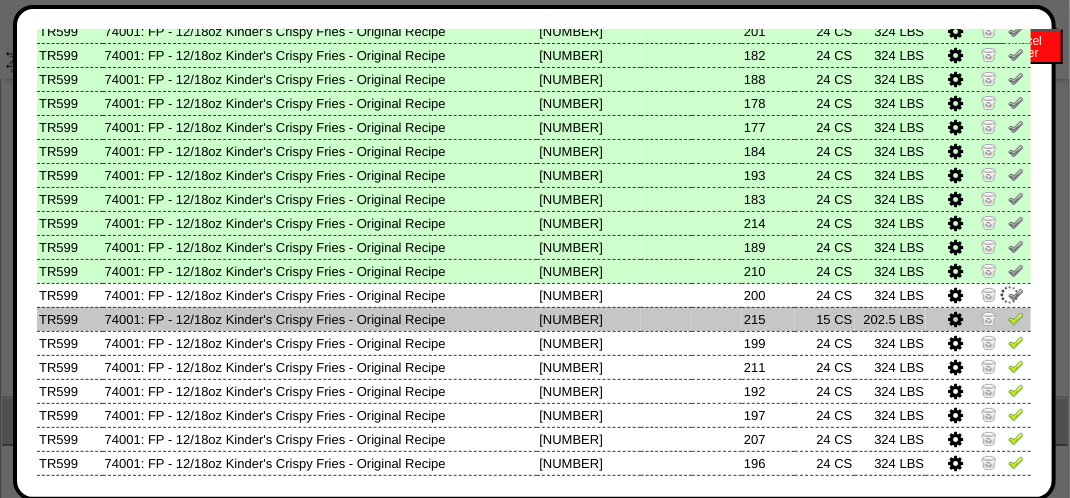 click at bounding box center (1016, 318) 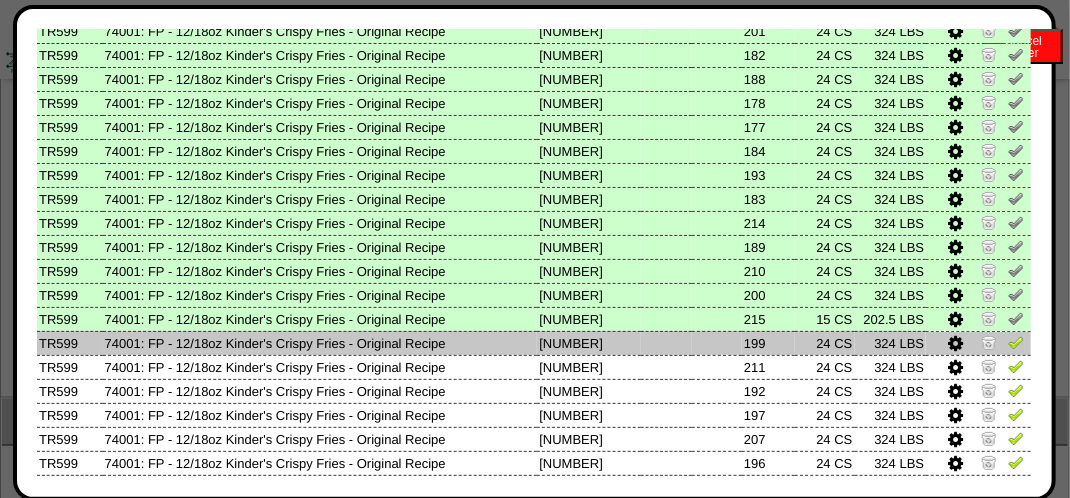 click at bounding box center [1016, 342] 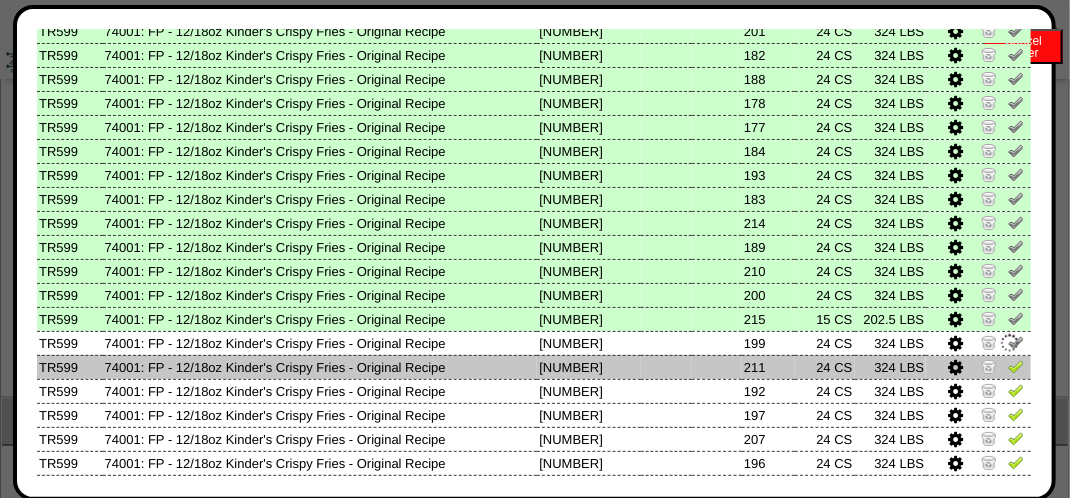 click at bounding box center (1016, 366) 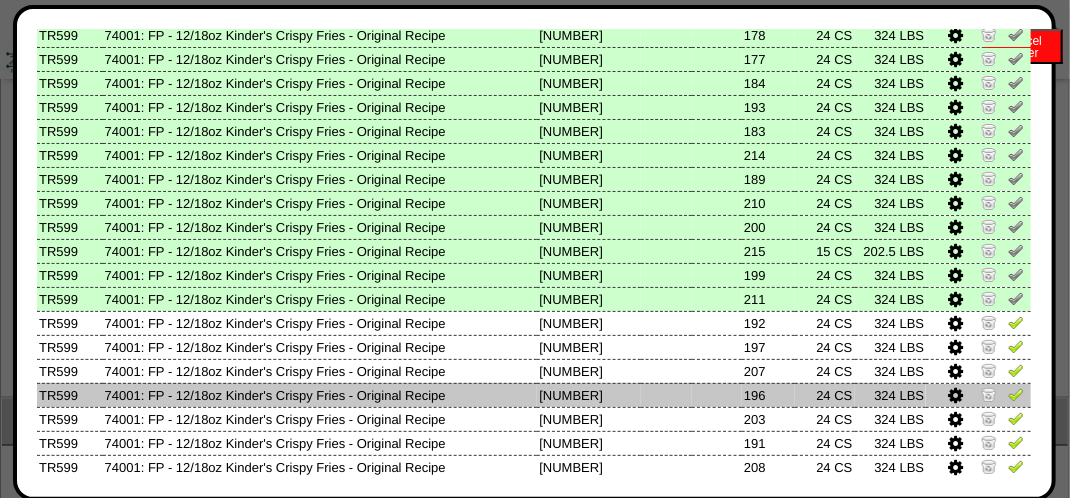 scroll, scrollTop: 300, scrollLeft: 0, axis: vertical 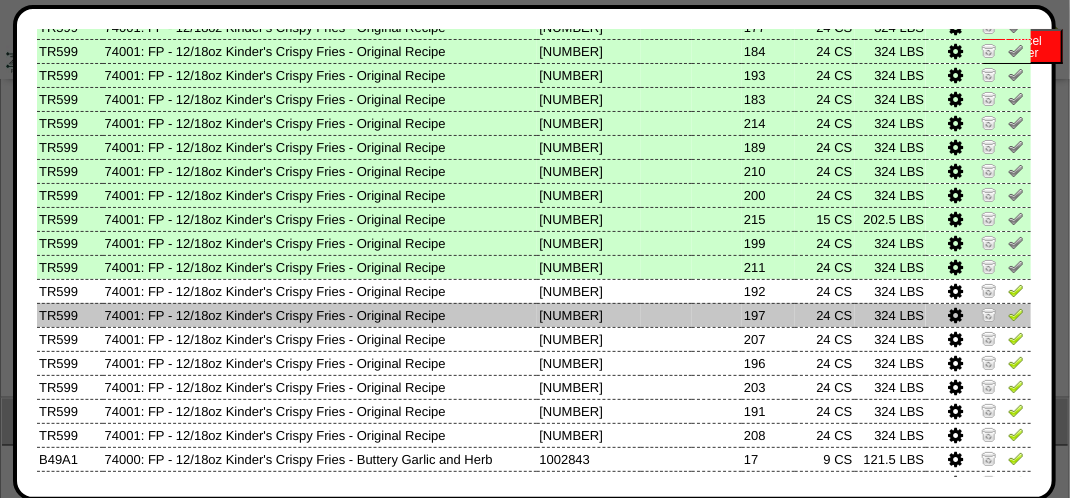 click at bounding box center [1016, 314] 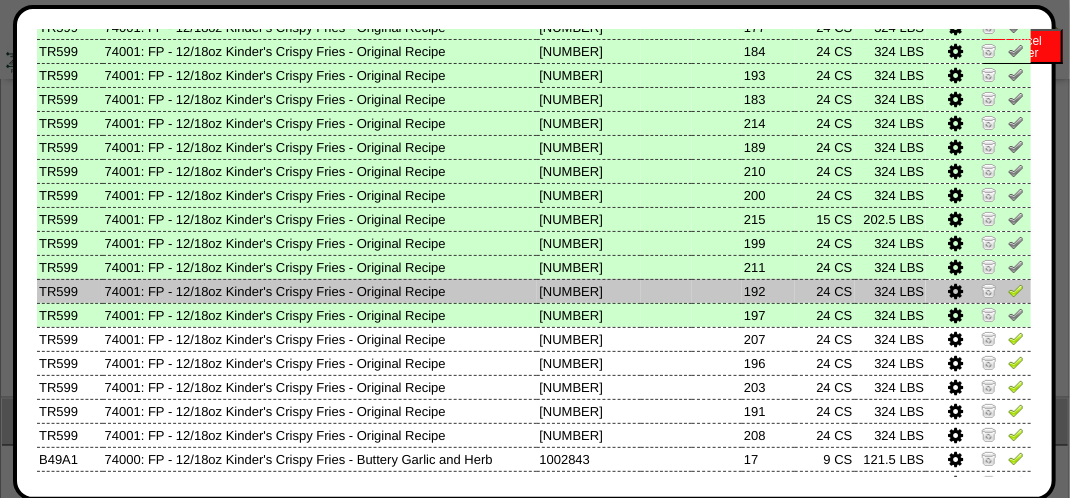 click at bounding box center [1016, 290] 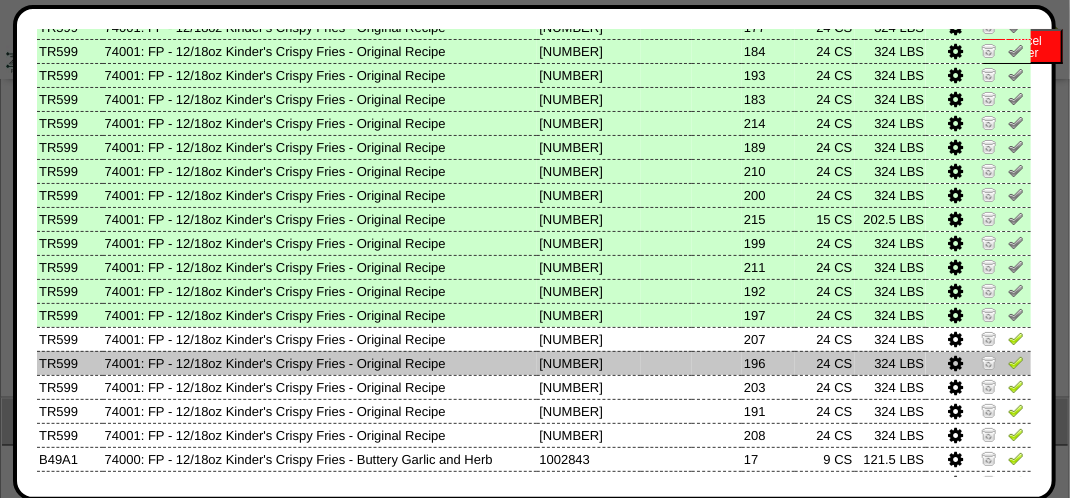 click at bounding box center [1016, 362] 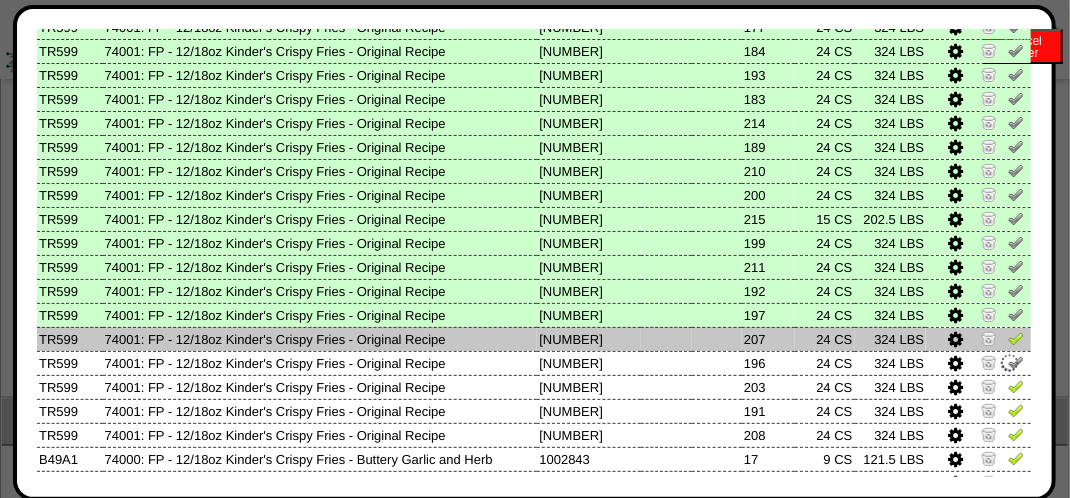 click at bounding box center (978, 339) 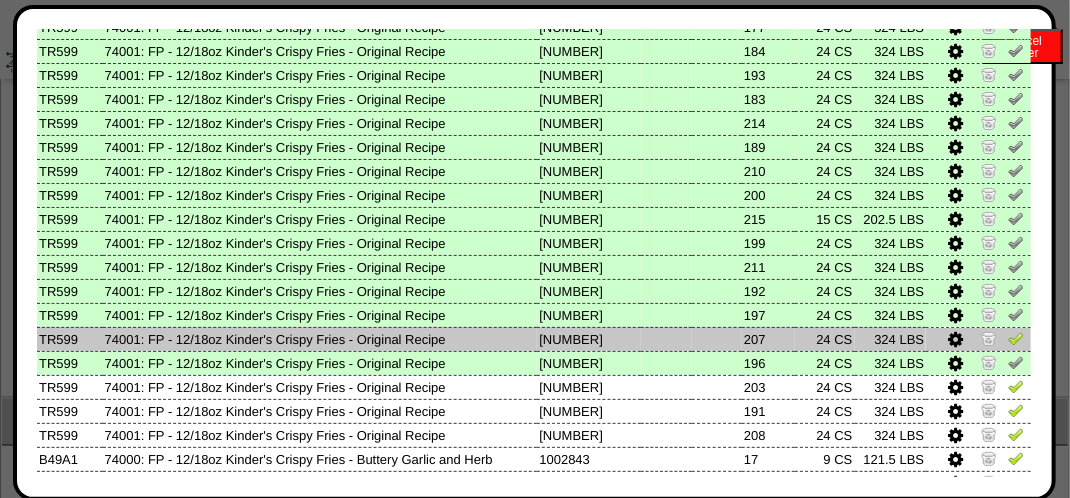 click at bounding box center [1016, 338] 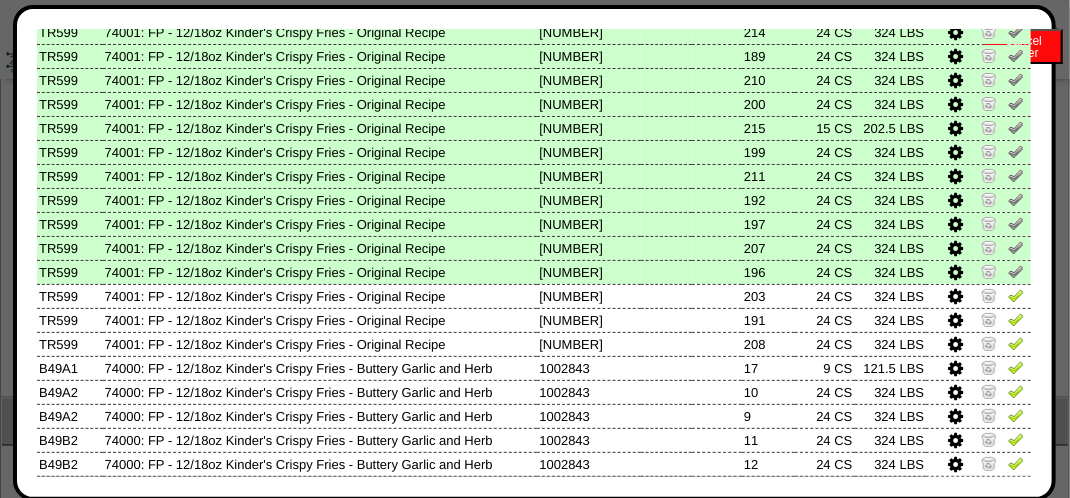 scroll, scrollTop: 500, scrollLeft: 0, axis: vertical 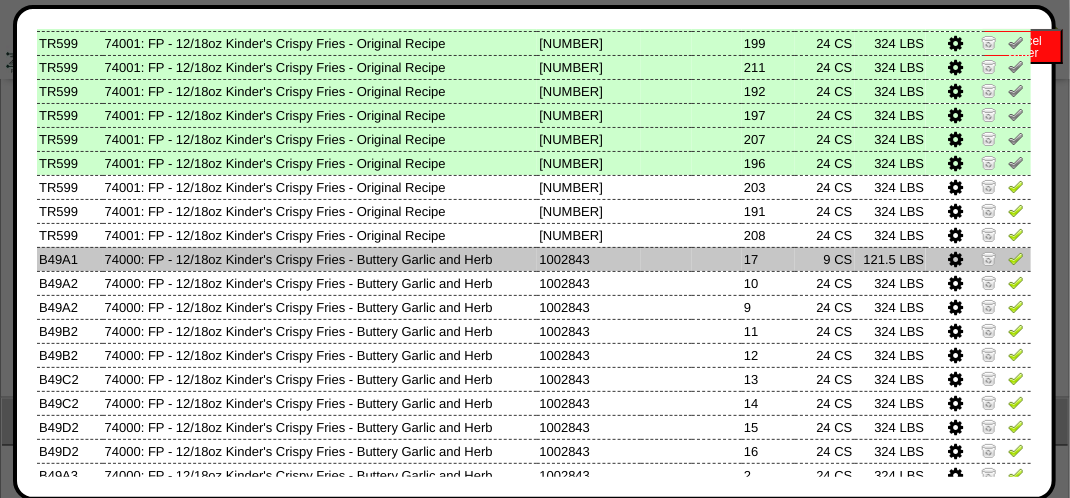 click at bounding box center [978, 259] 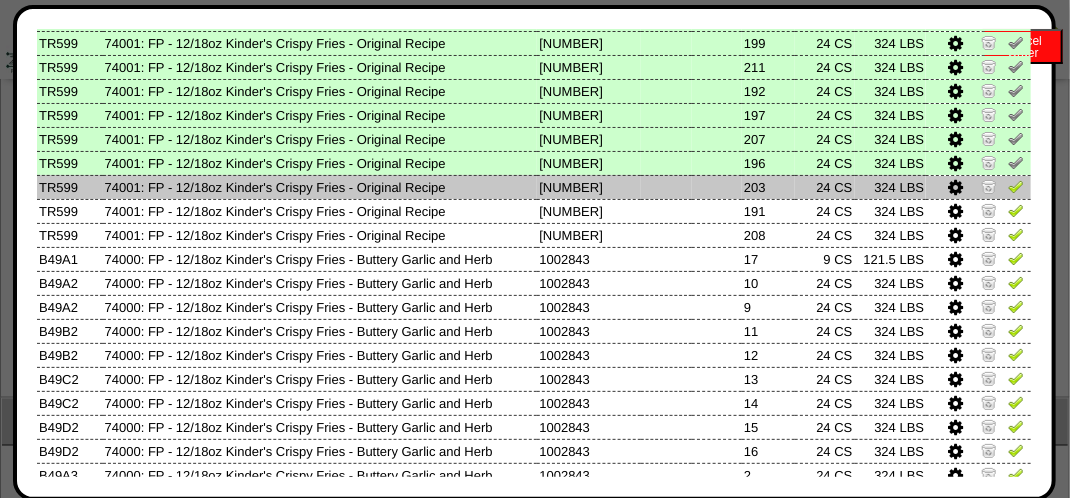 click at bounding box center [1016, 186] 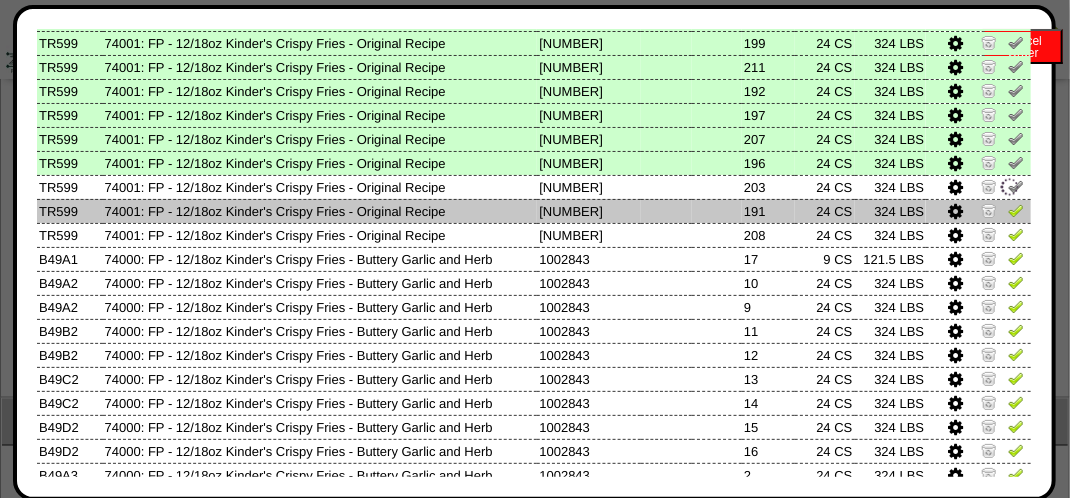 click at bounding box center [1016, 210] 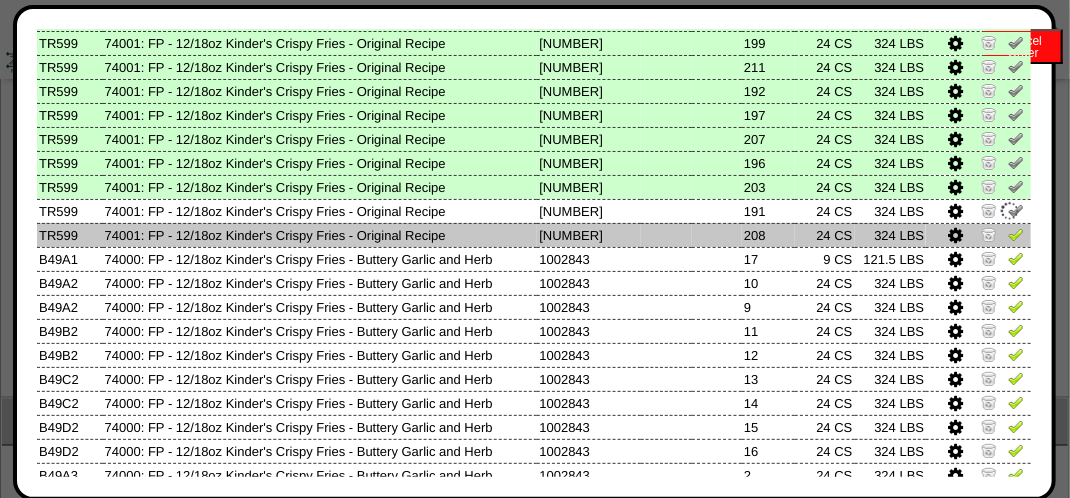 click at bounding box center [1016, 234] 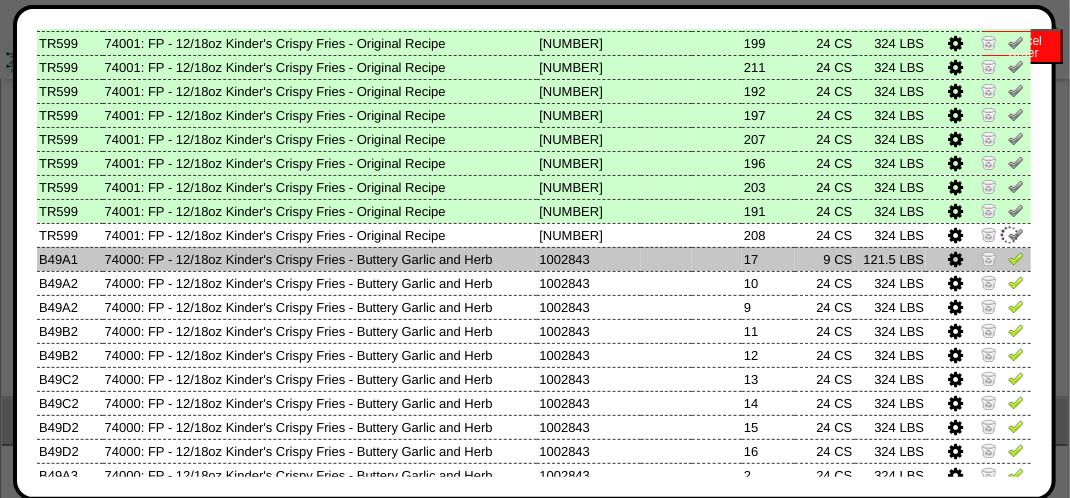 click at bounding box center (1016, 258) 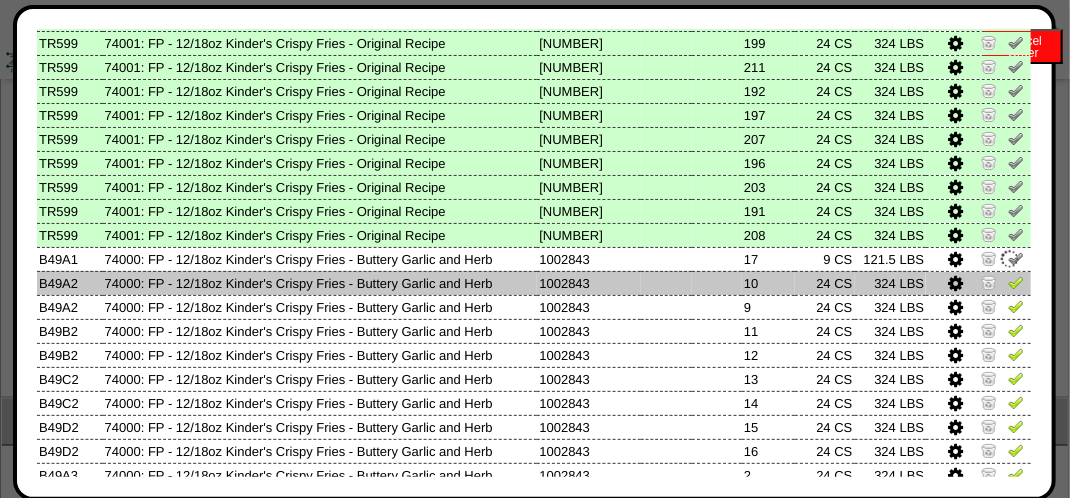 click at bounding box center [1016, 282] 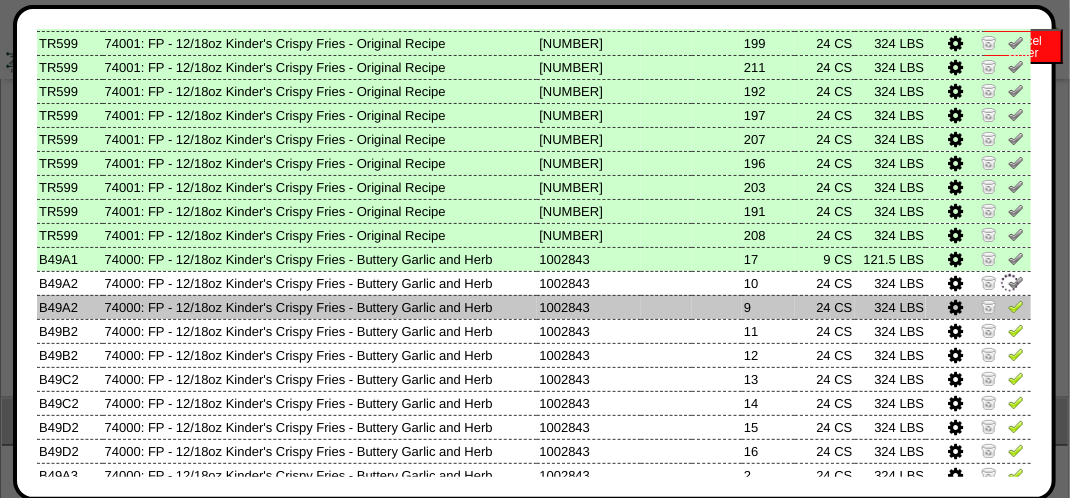 click at bounding box center [1016, 306] 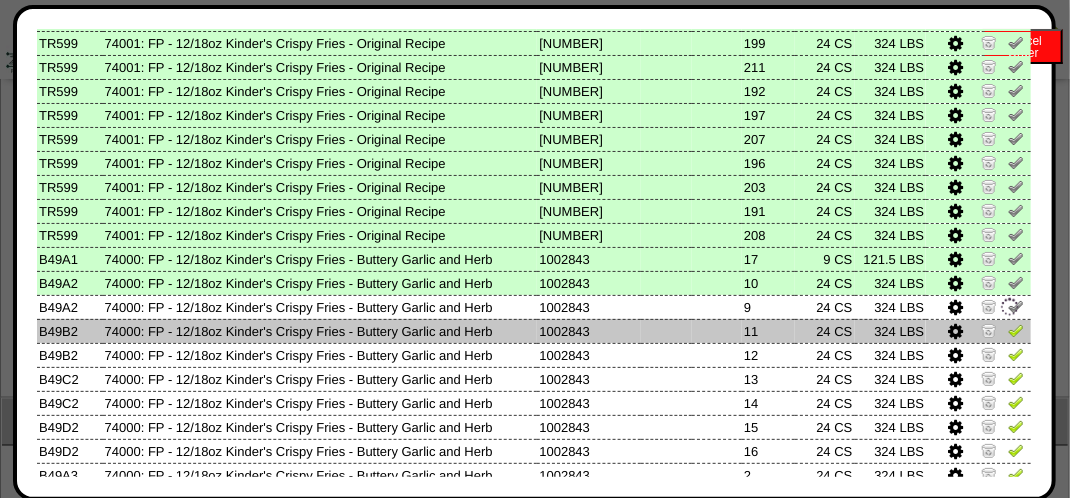 click at bounding box center [1016, 330] 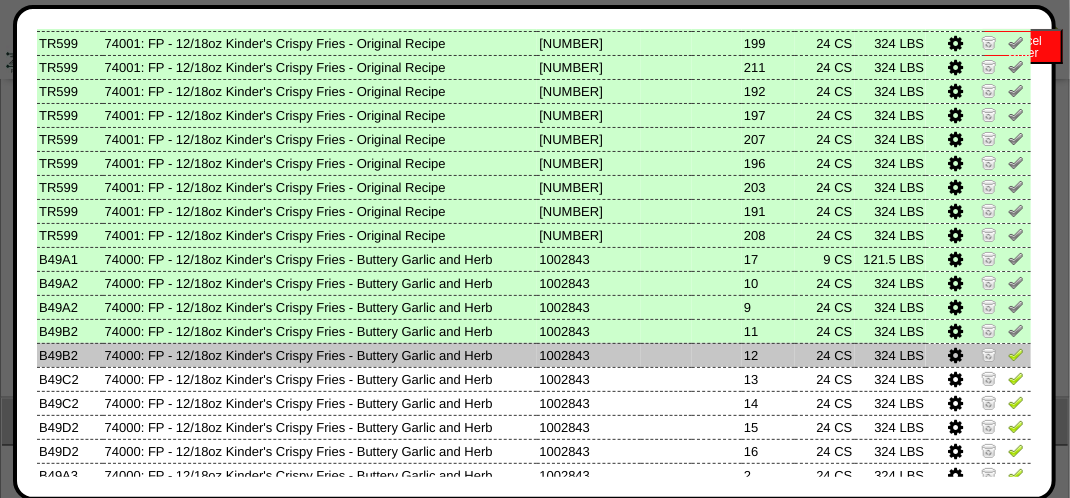 drag, startPoint x: 1008, startPoint y: 372, endPoint x: 1000, endPoint y: 362, distance: 12.806249 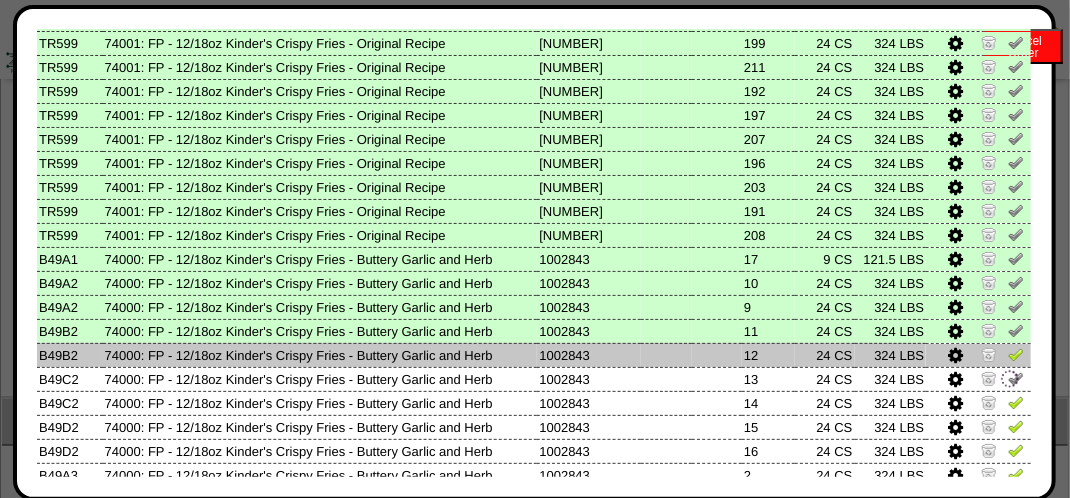 click at bounding box center [1016, 354] 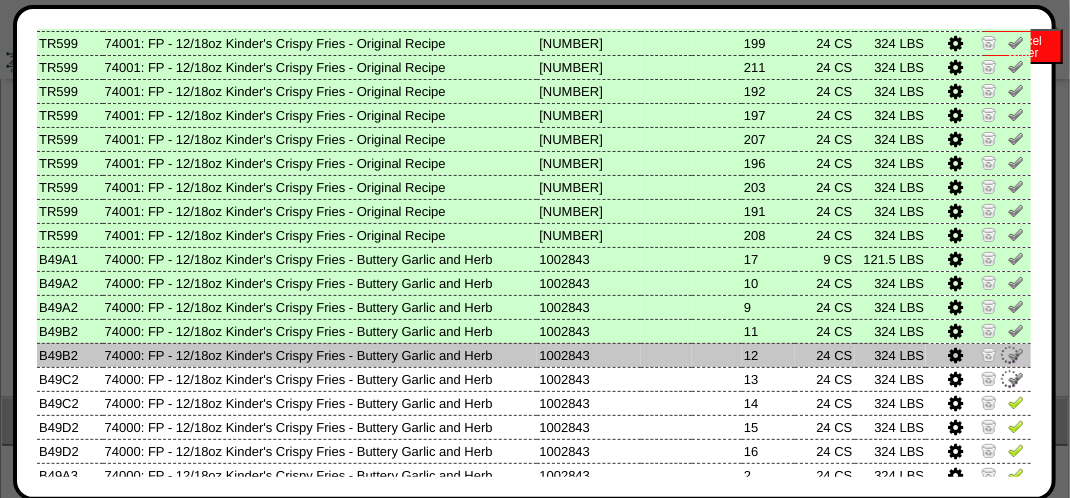 scroll, scrollTop: 700, scrollLeft: 0, axis: vertical 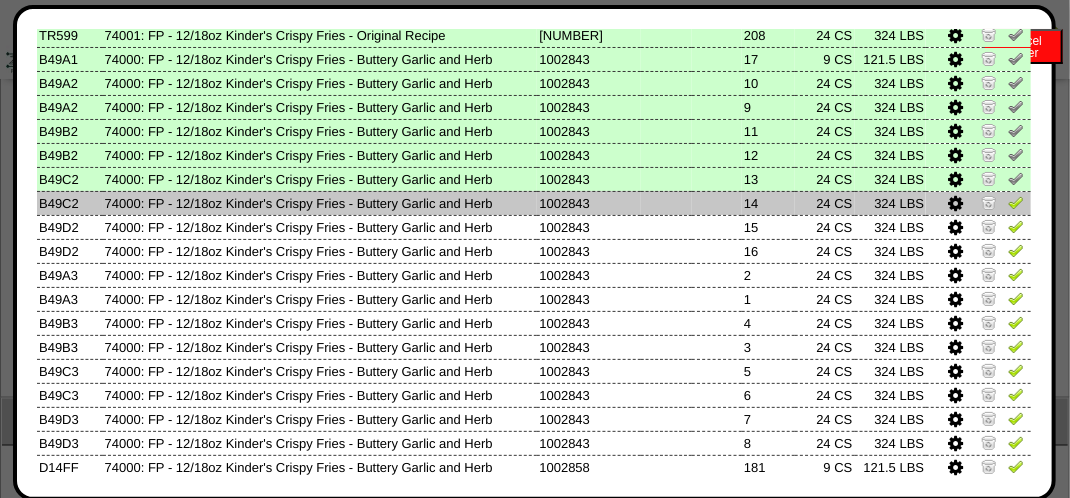 click at bounding box center [1016, 202] 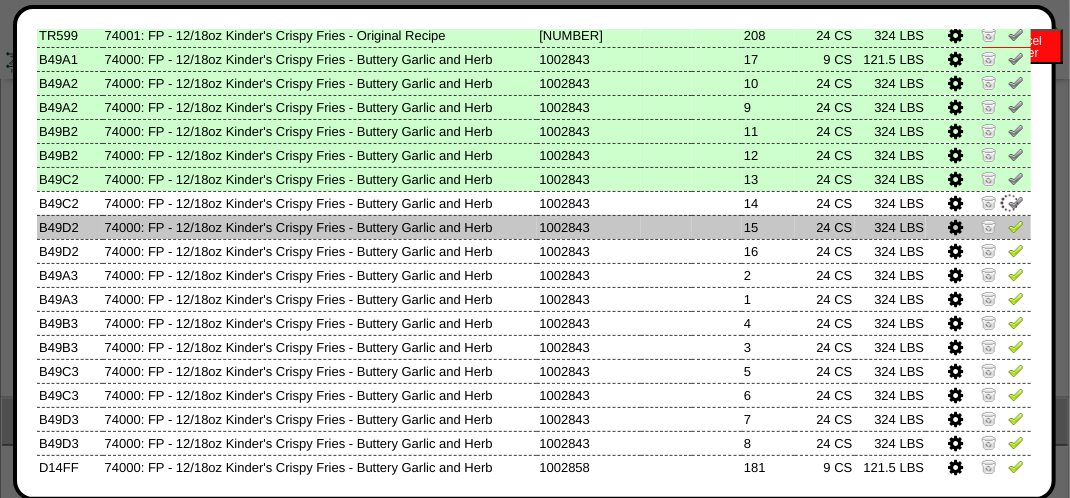 click at bounding box center (1016, 226) 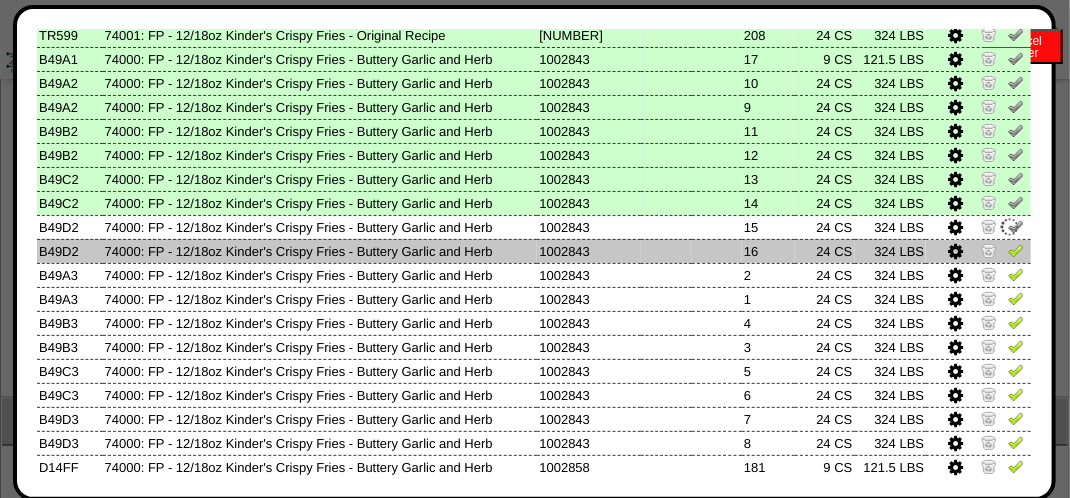 click at bounding box center (1016, 250) 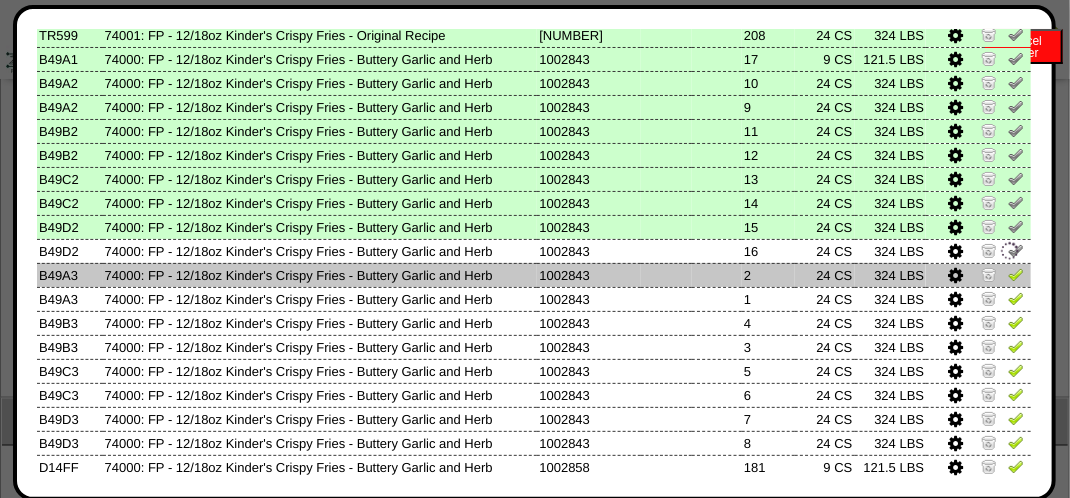 click at bounding box center (1016, 274) 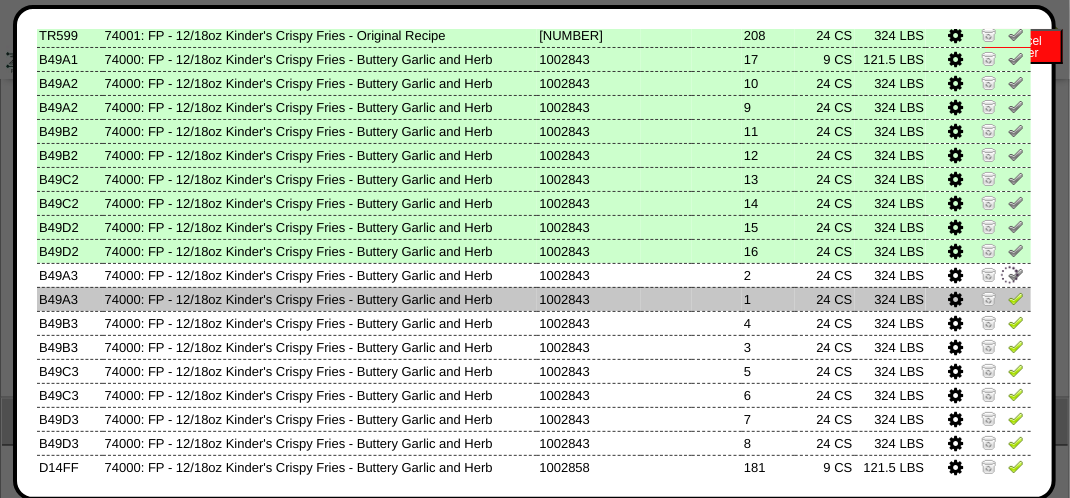 click at bounding box center (1016, 298) 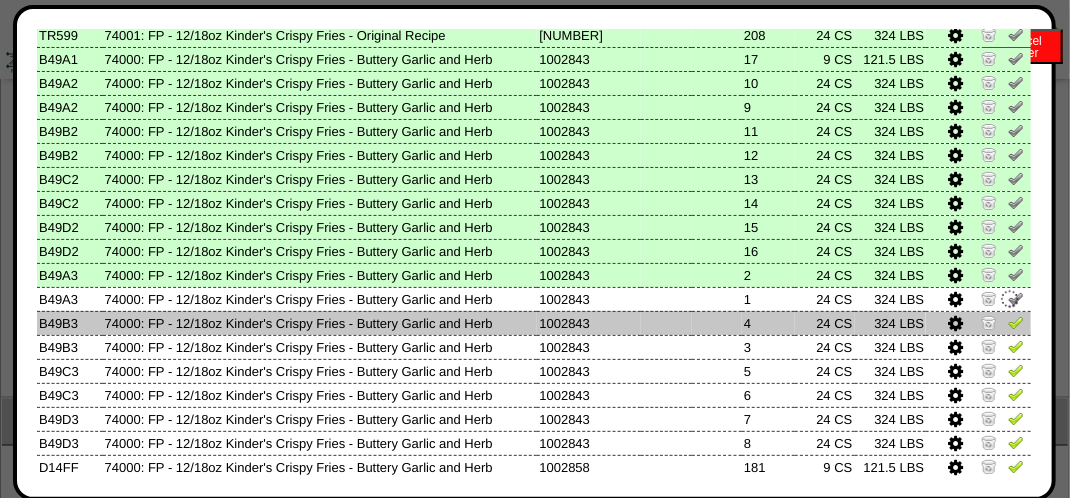 click at bounding box center (1016, 322) 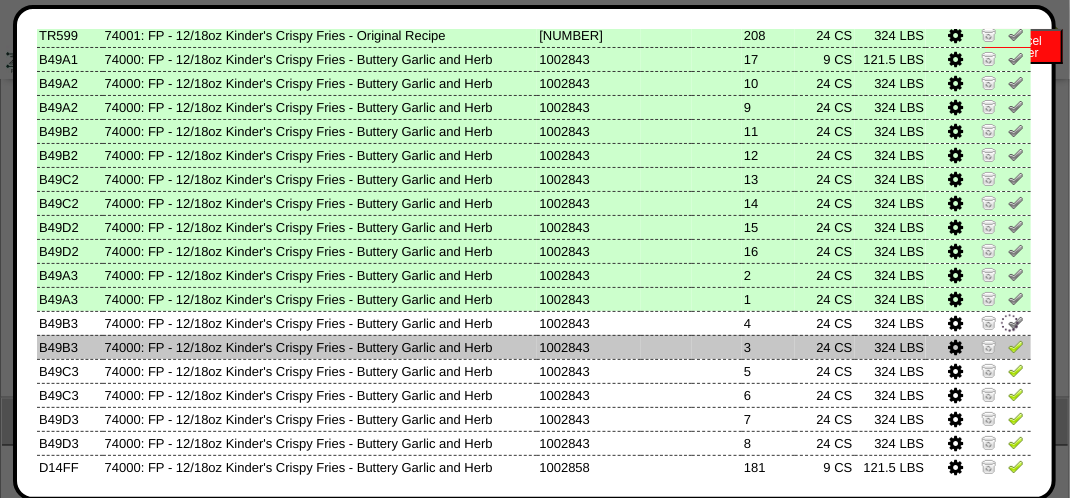 click at bounding box center (1016, 346) 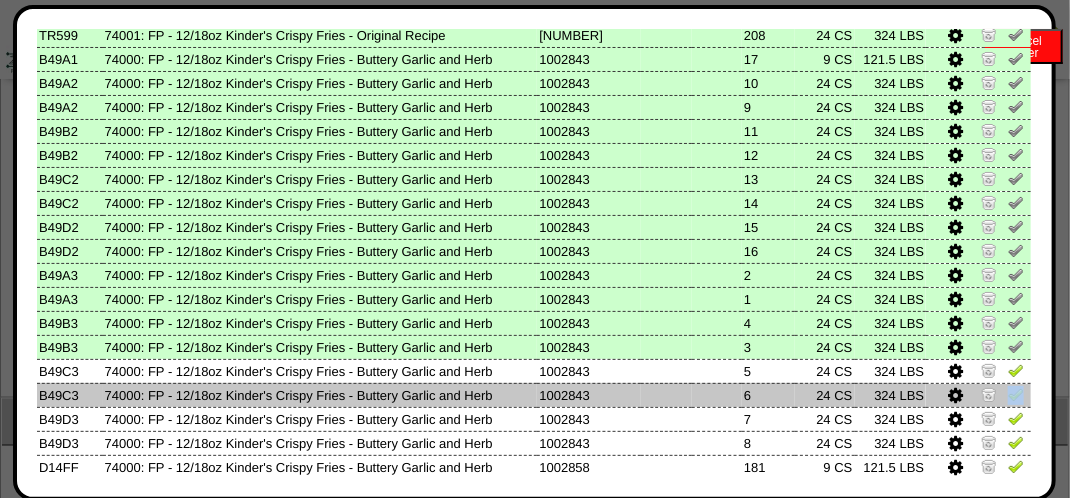 click at bounding box center [978, 395] 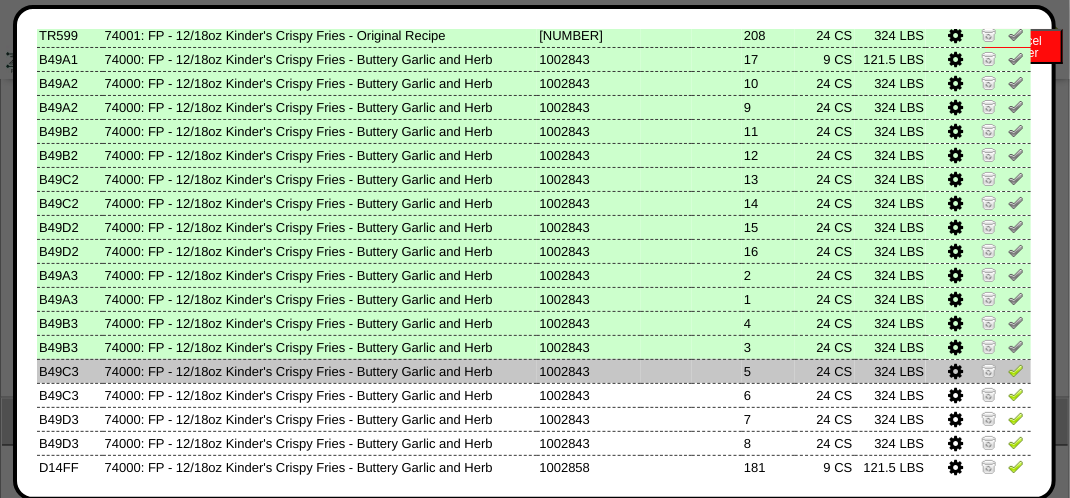 click at bounding box center (978, 371) 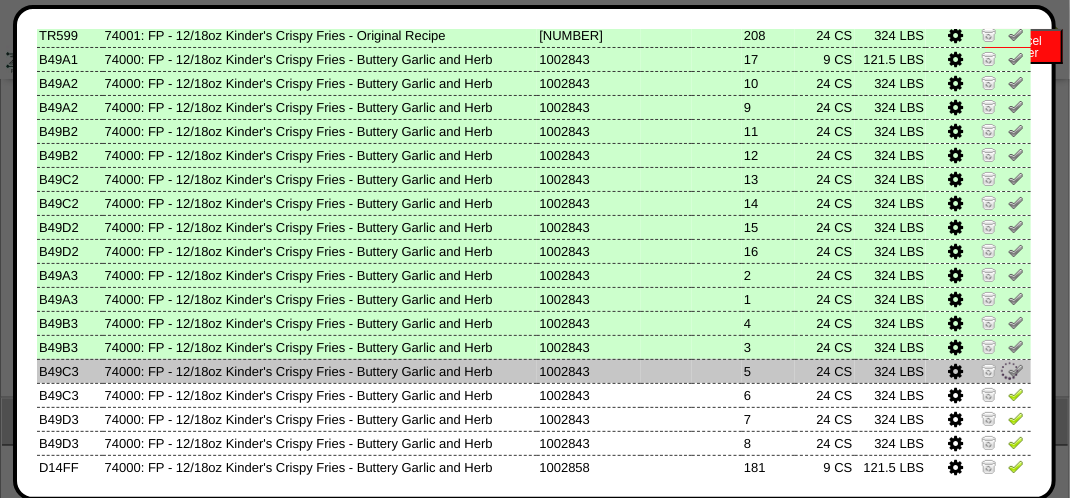 drag, startPoint x: 1002, startPoint y: 390, endPoint x: 1004, endPoint y: 379, distance: 11.18034 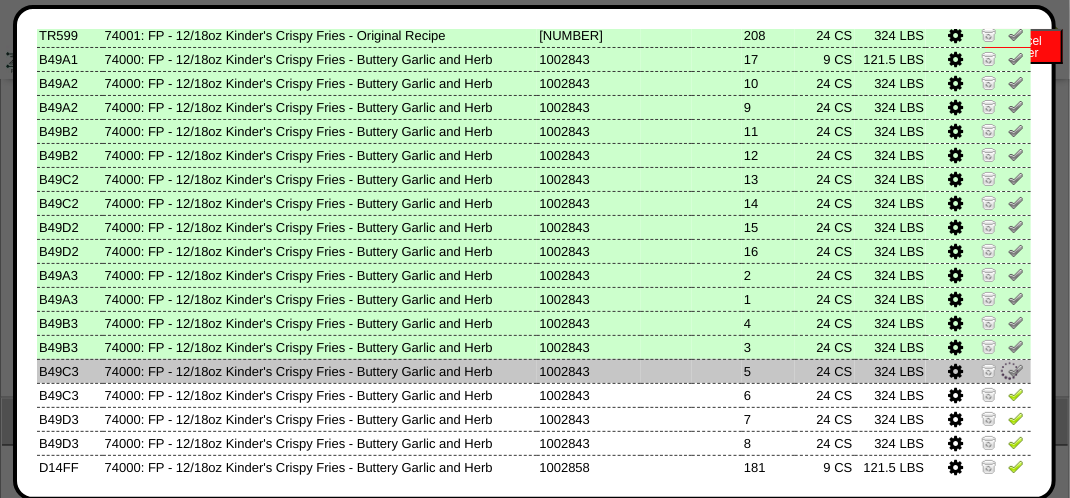 click at bounding box center [1016, 394] 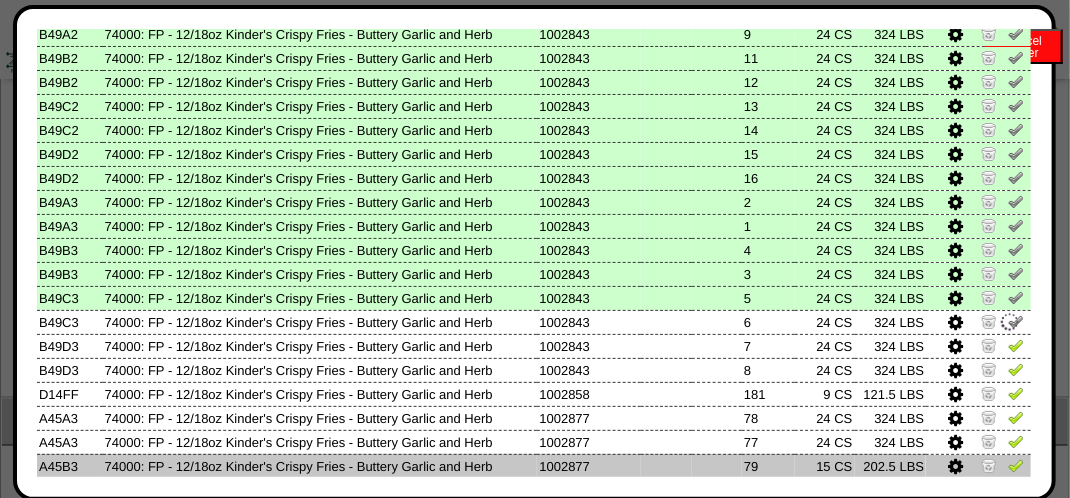 scroll, scrollTop: 900, scrollLeft: 0, axis: vertical 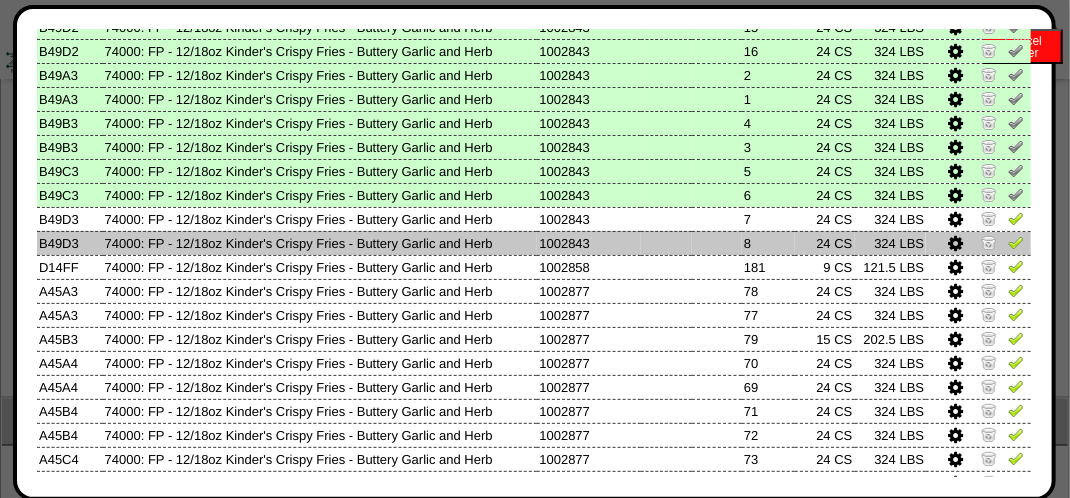 click at bounding box center (1016, 242) 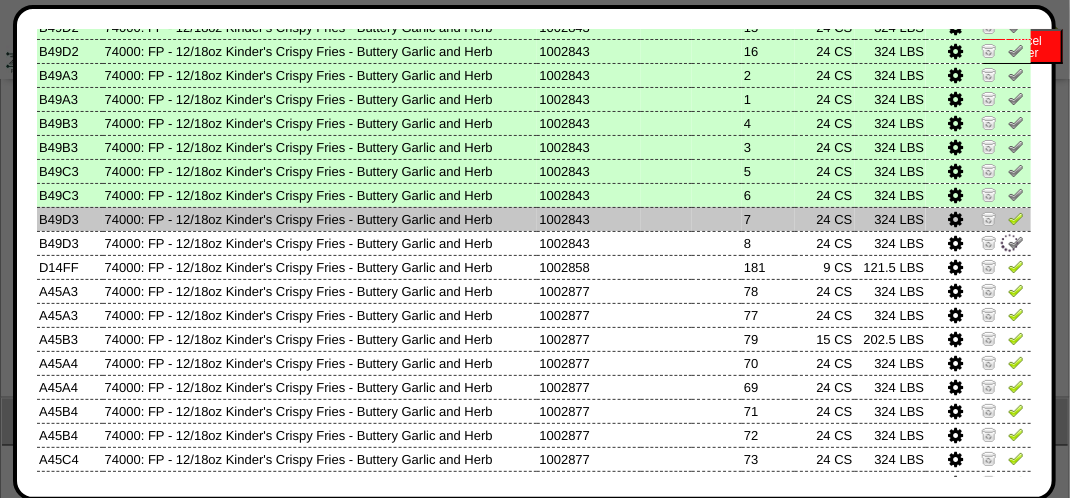 click at bounding box center [1016, 218] 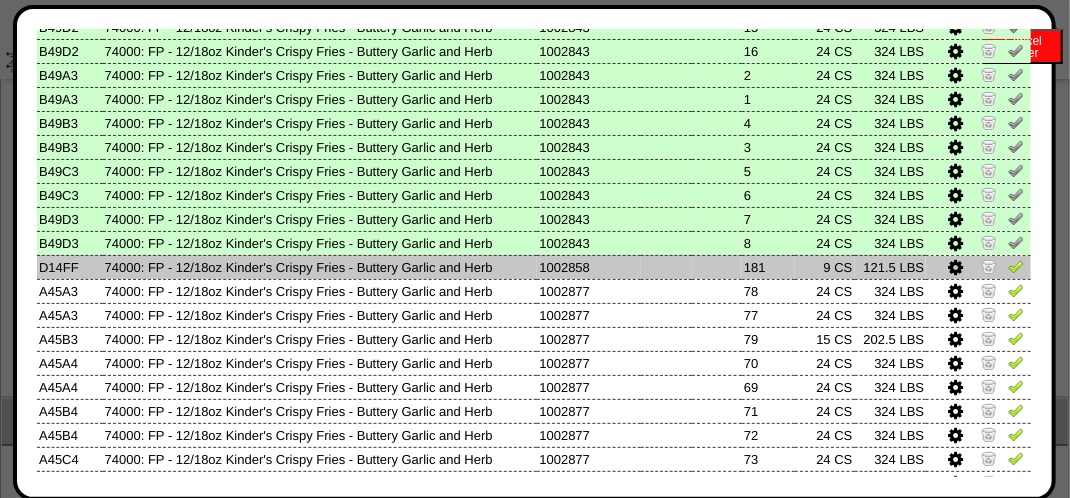 drag, startPoint x: 1003, startPoint y: 289, endPoint x: 998, endPoint y: 278, distance: 12.083046 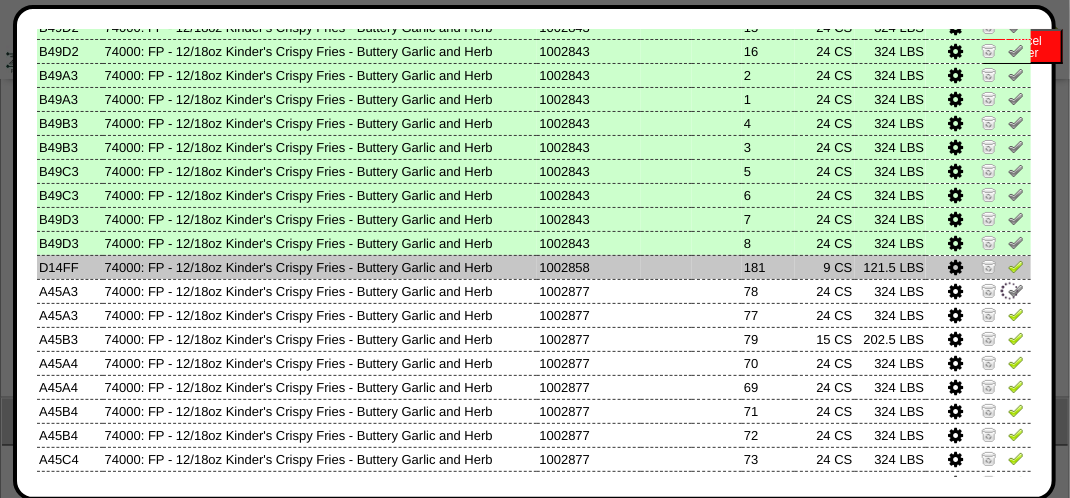 click at bounding box center (1016, 266) 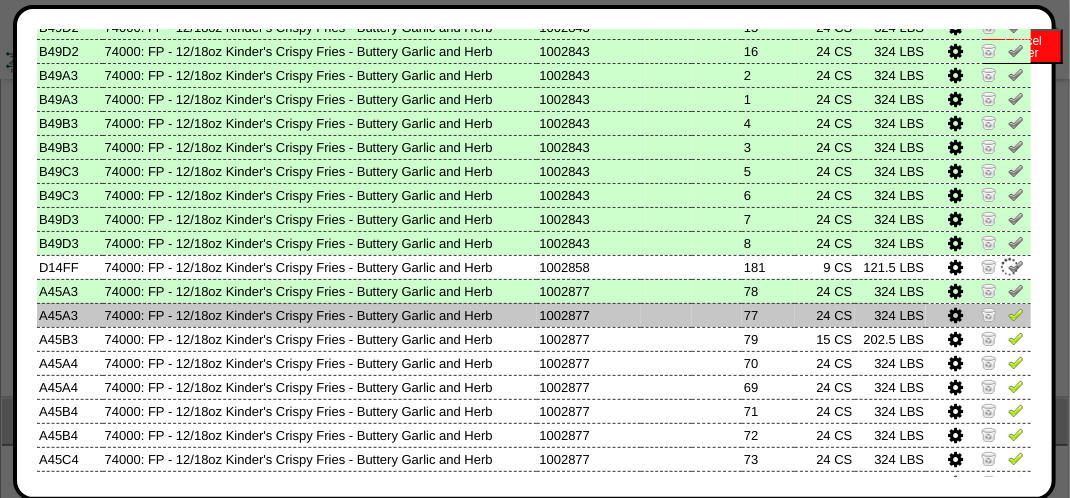 click at bounding box center (1016, 314) 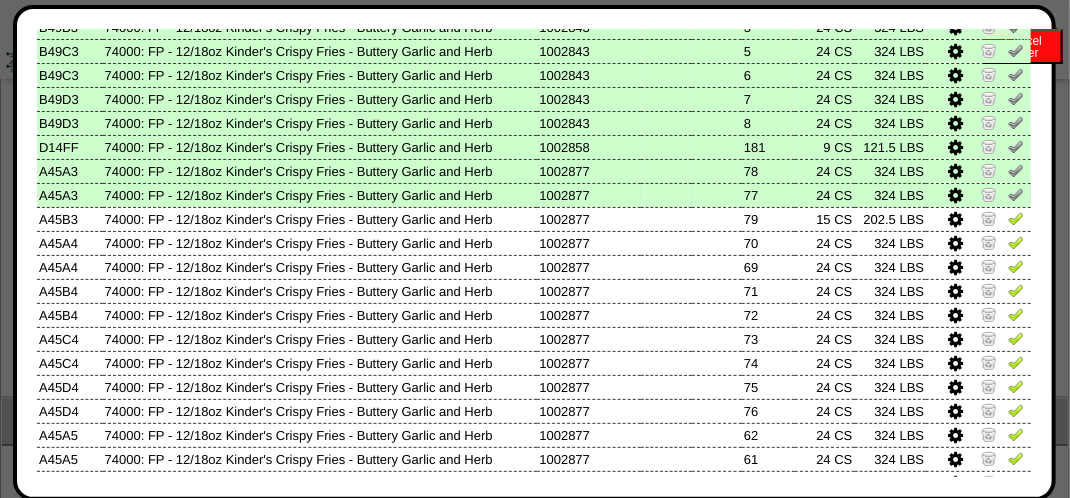 scroll, scrollTop: 1013, scrollLeft: 0, axis: vertical 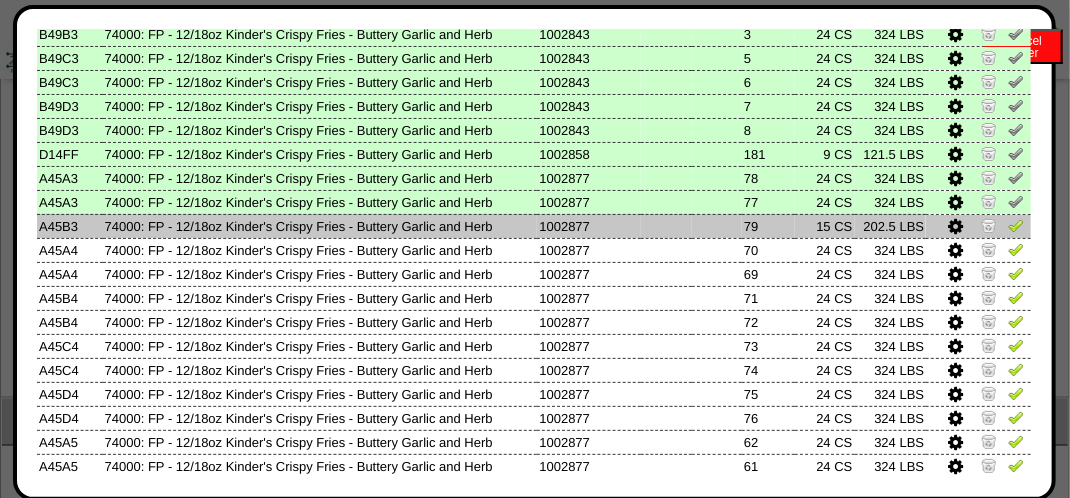 click at bounding box center (1016, 225) 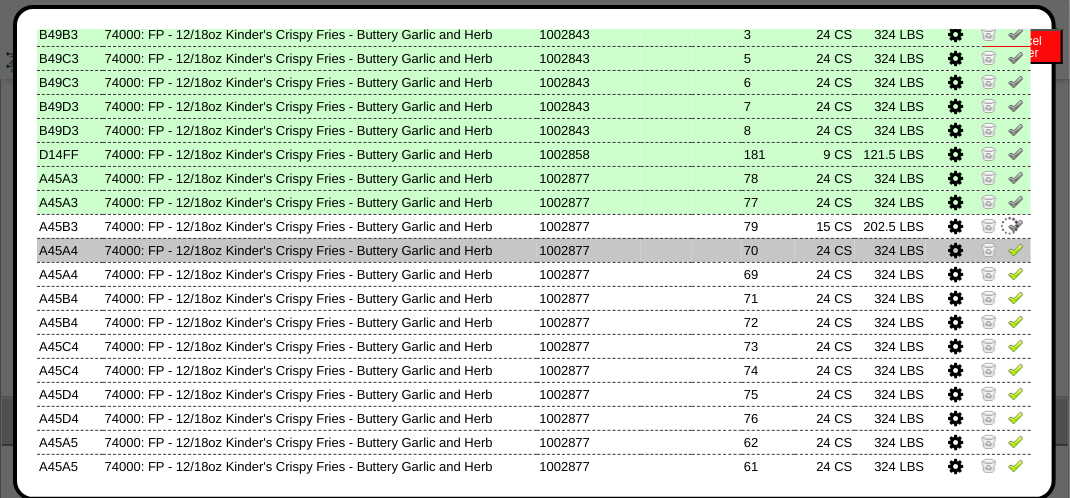 click at bounding box center (1016, 249) 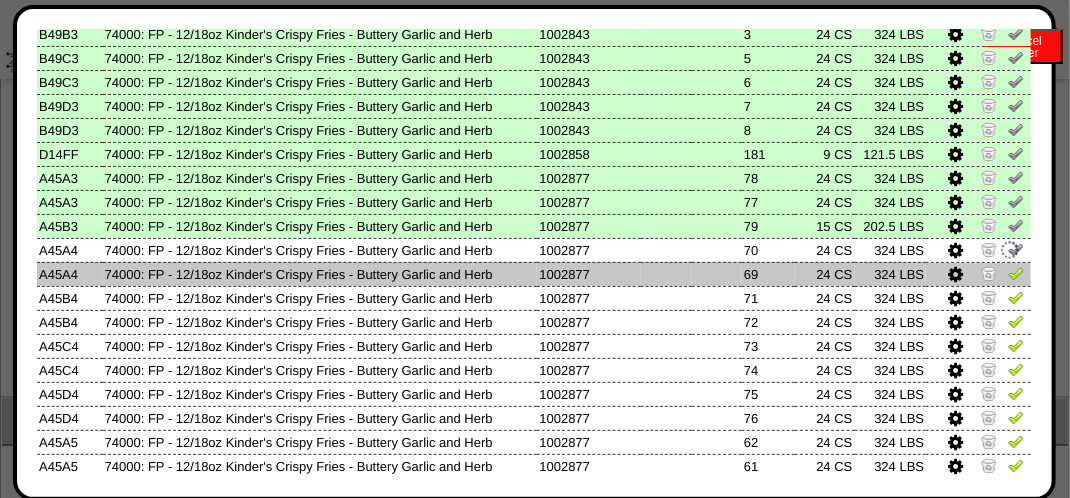 click at bounding box center [1016, 273] 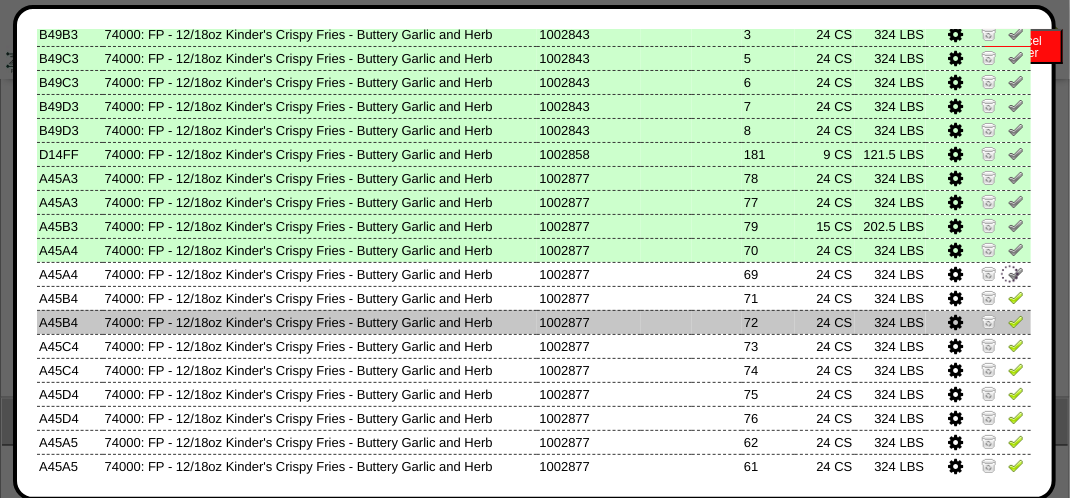 click at bounding box center (978, 346) 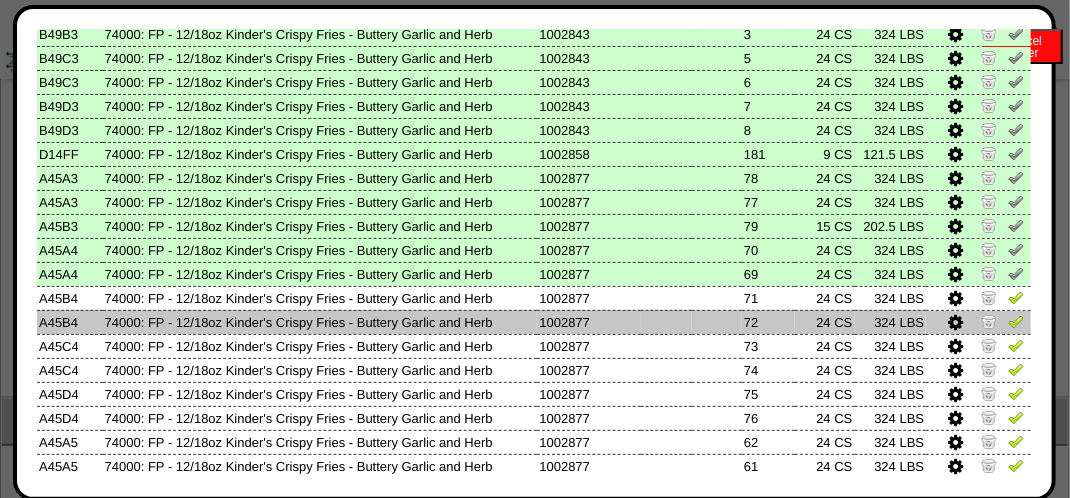 click at bounding box center [1016, 321] 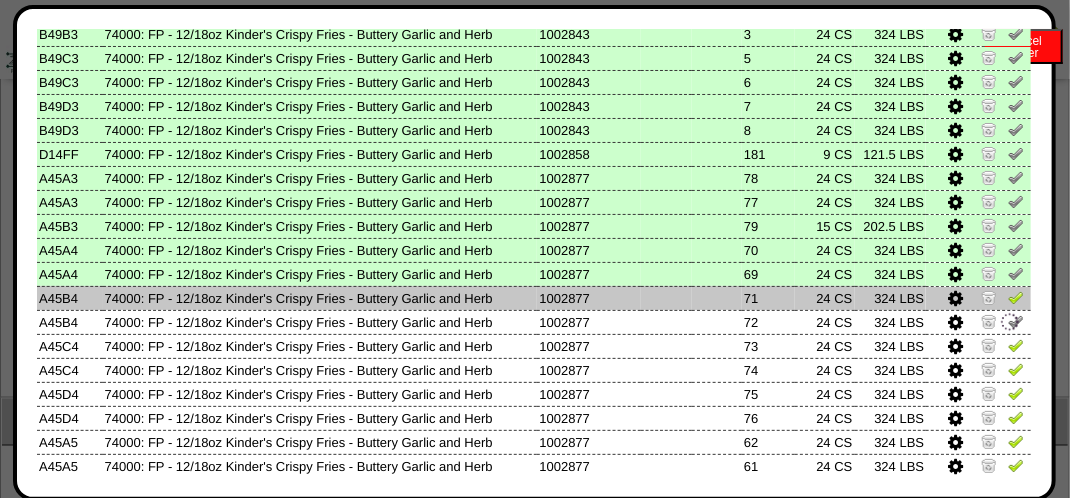 click at bounding box center [1016, 297] 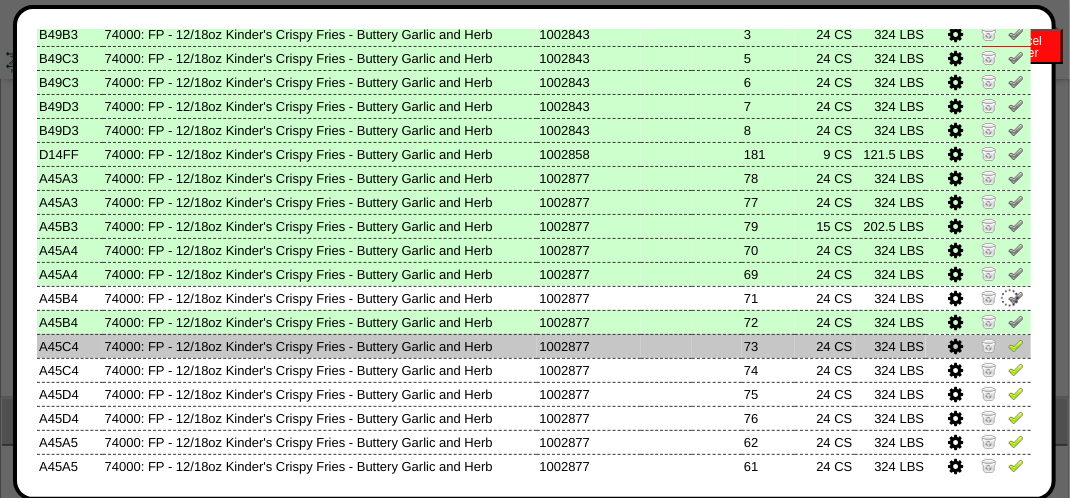 click at bounding box center [1016, 345] 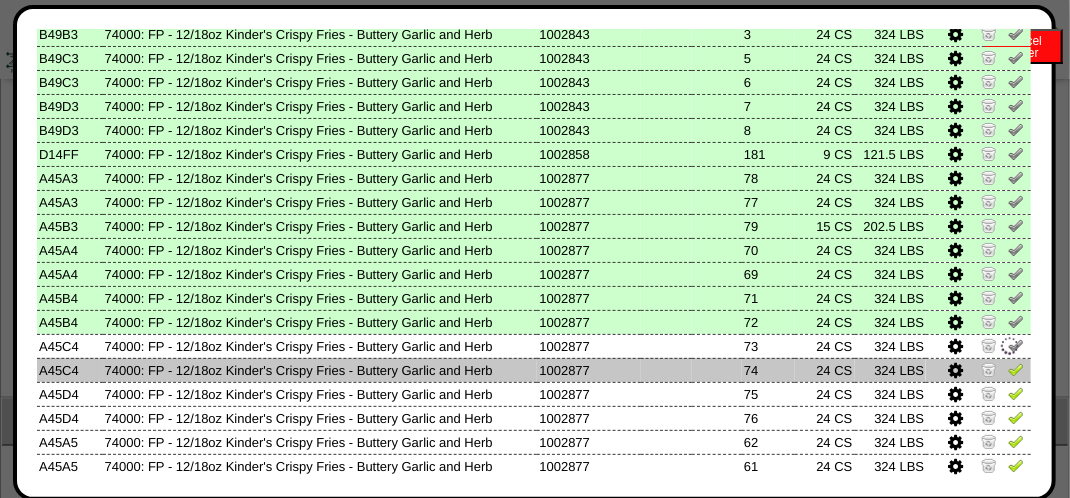 click at bounding box center (1016, 369) 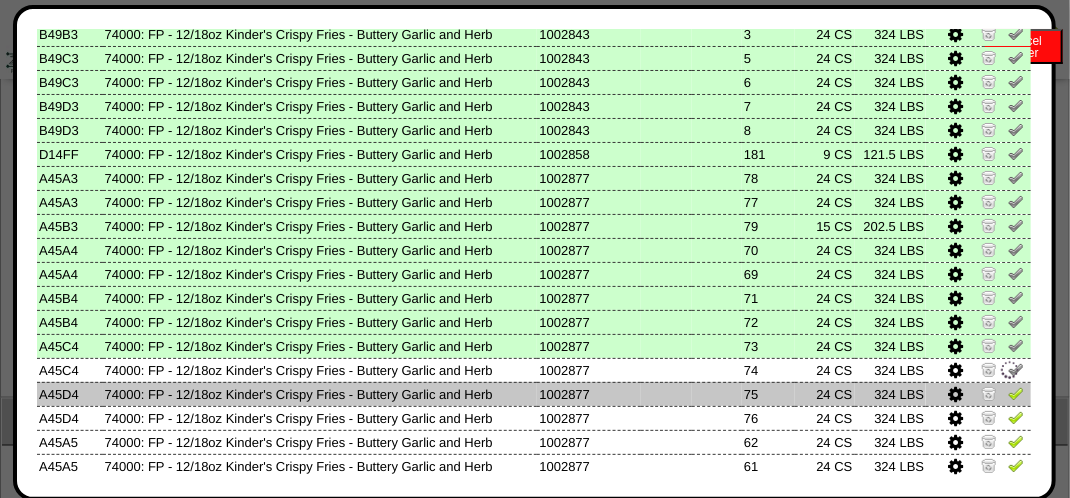 click at bounding box center (1016, 393) 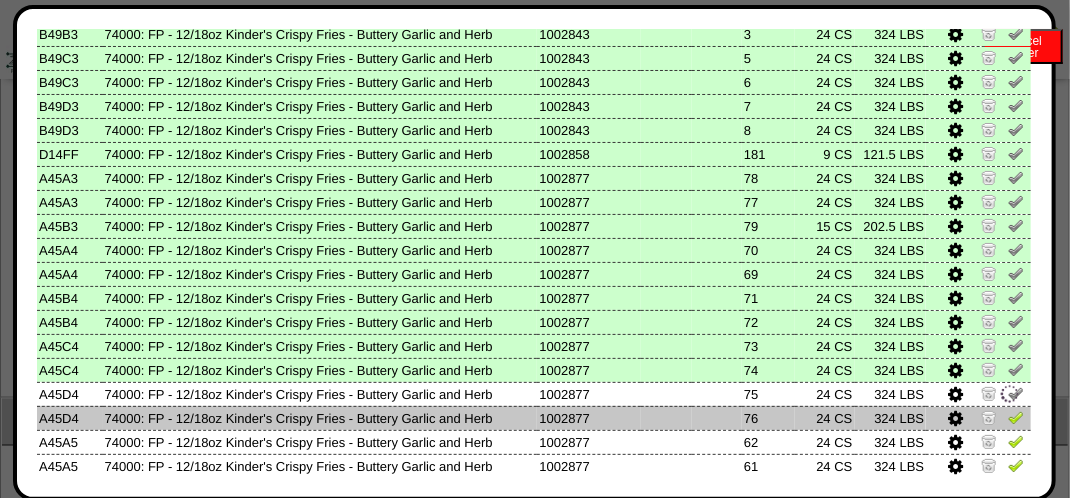 click at bounding box center [978, 418] 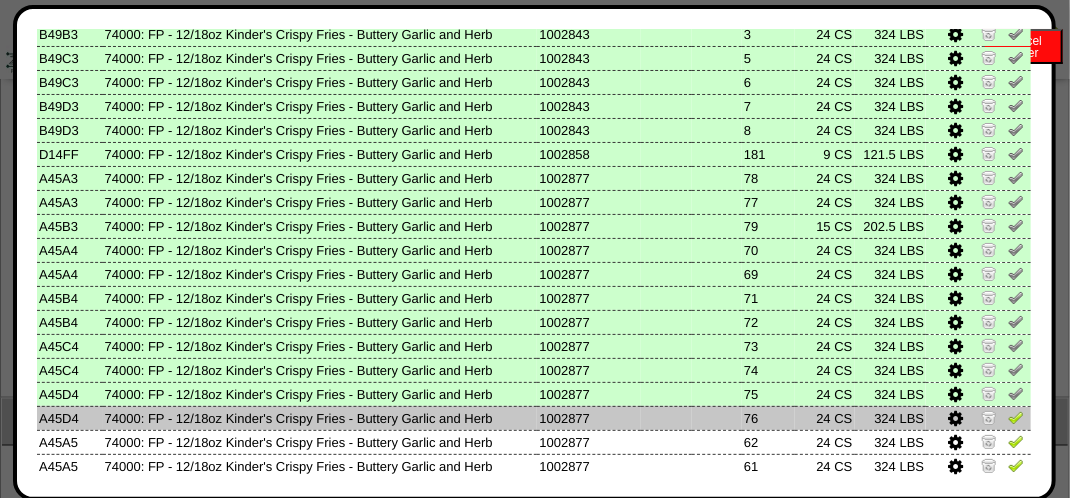 click at bounding box center (1016, 417) 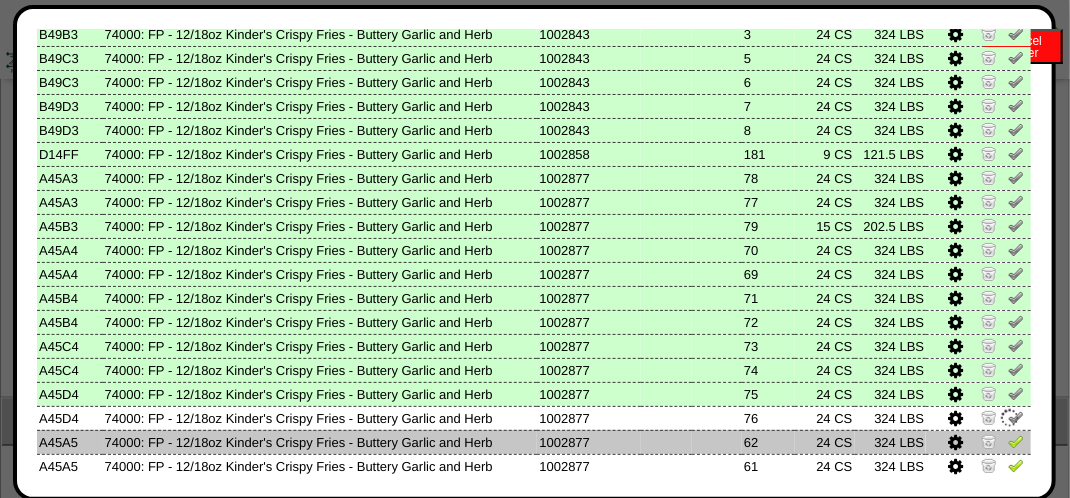 click at bounding box center (1016, 441) 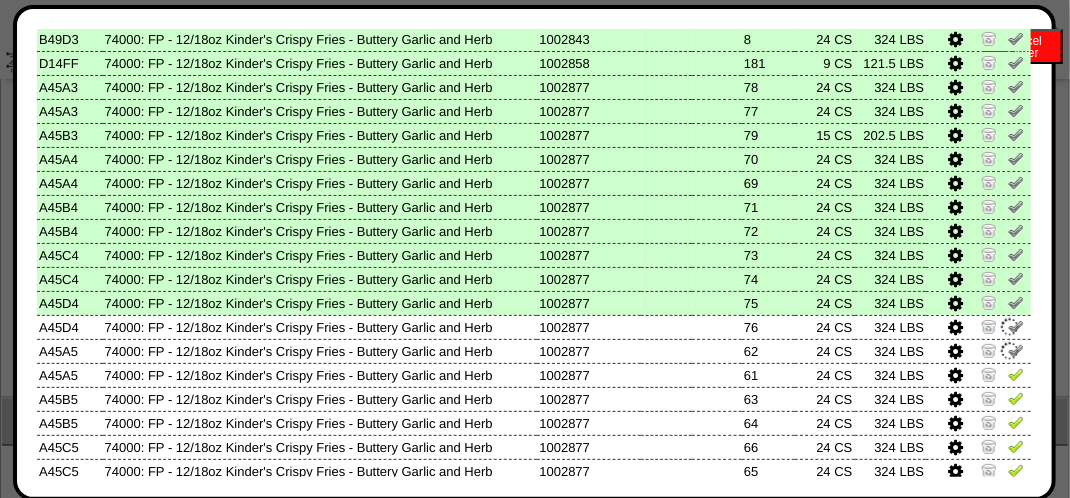 scroll, scrollTop: 1213, scrollLeft: 0, axis: vertical 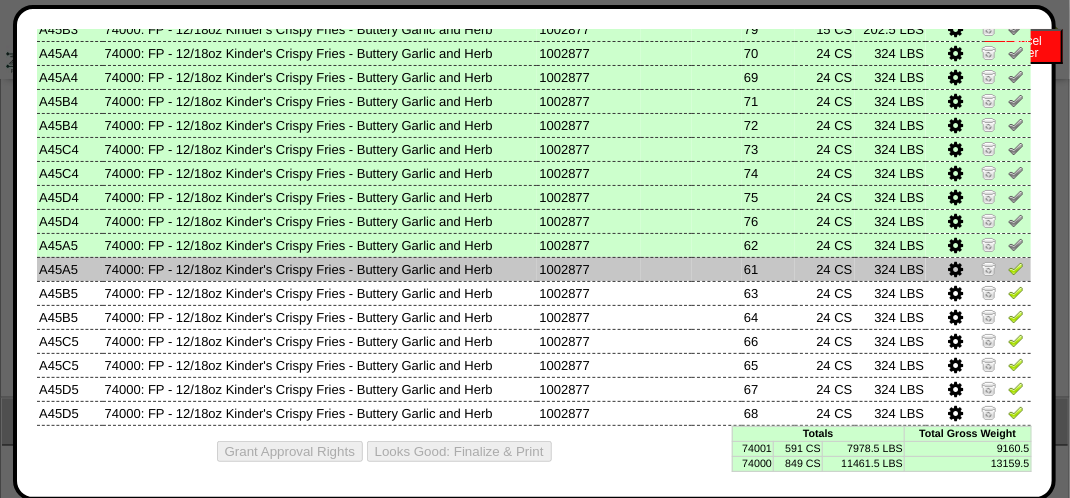 click at bounding box center [1016, 268] 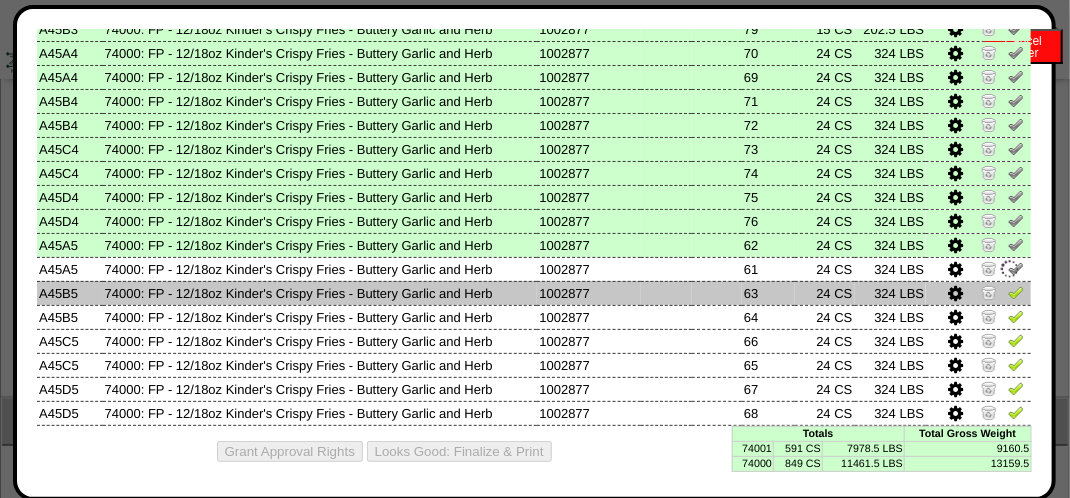 click at bounding box center (1016, 292) 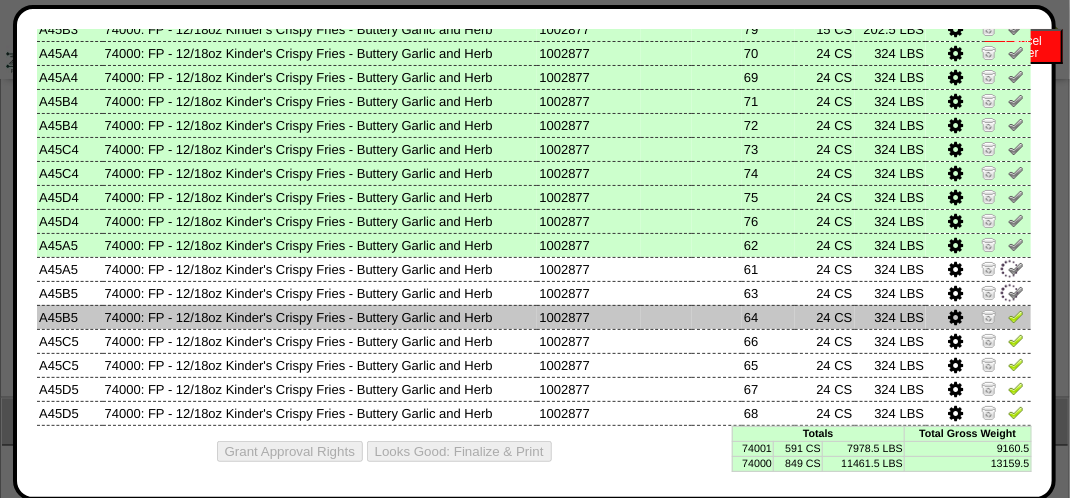 click at bounding box center (1016, 316) 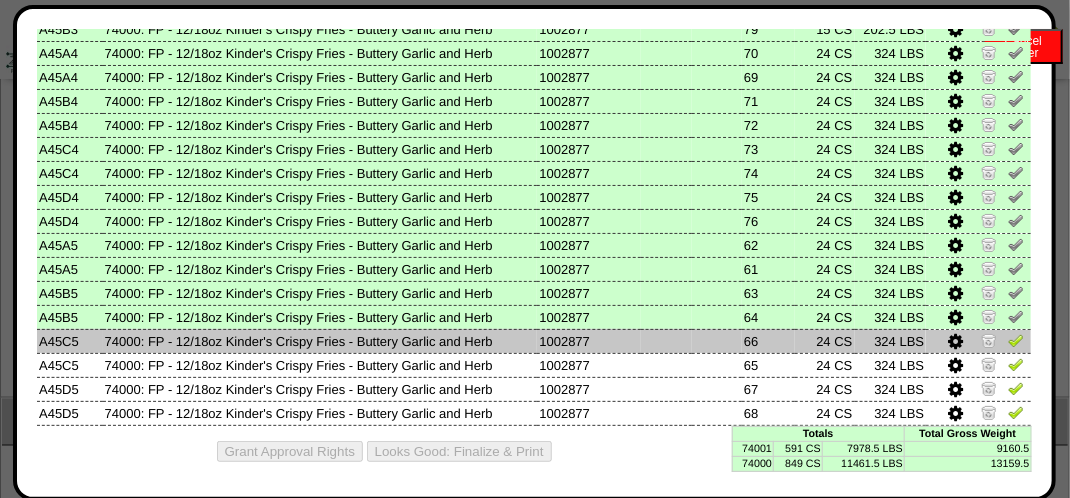 click at bounding box center [1016, 340] 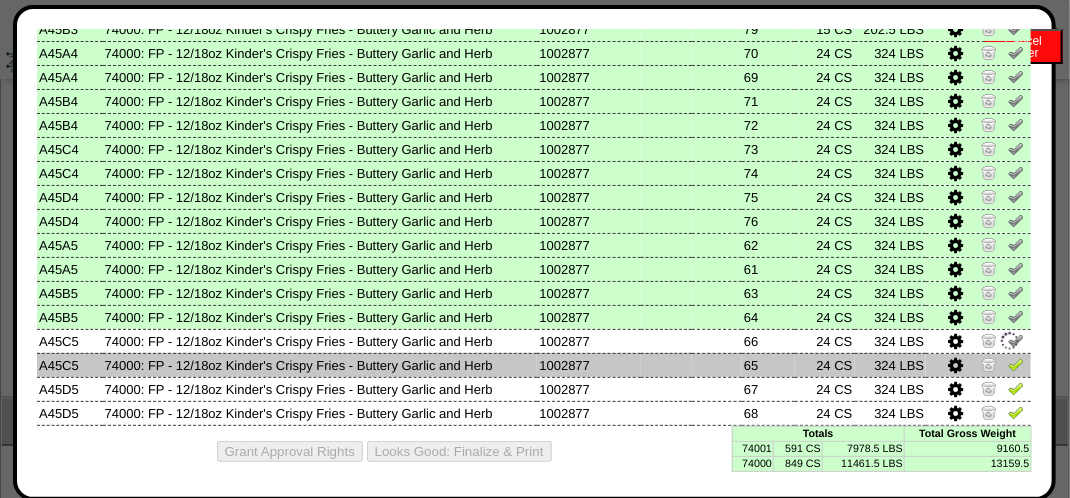 click at bounding box center (1016, 364) 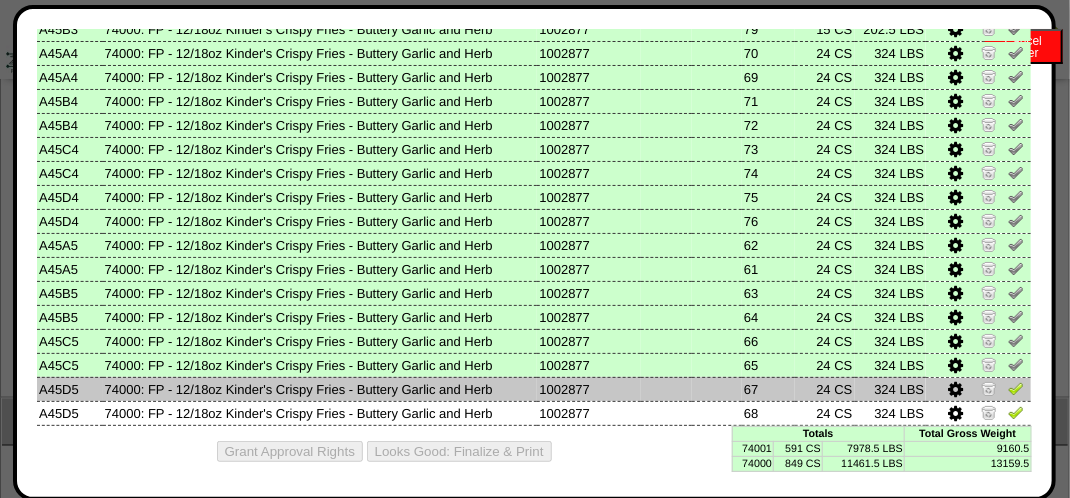 click at bounding box center [978, 389] 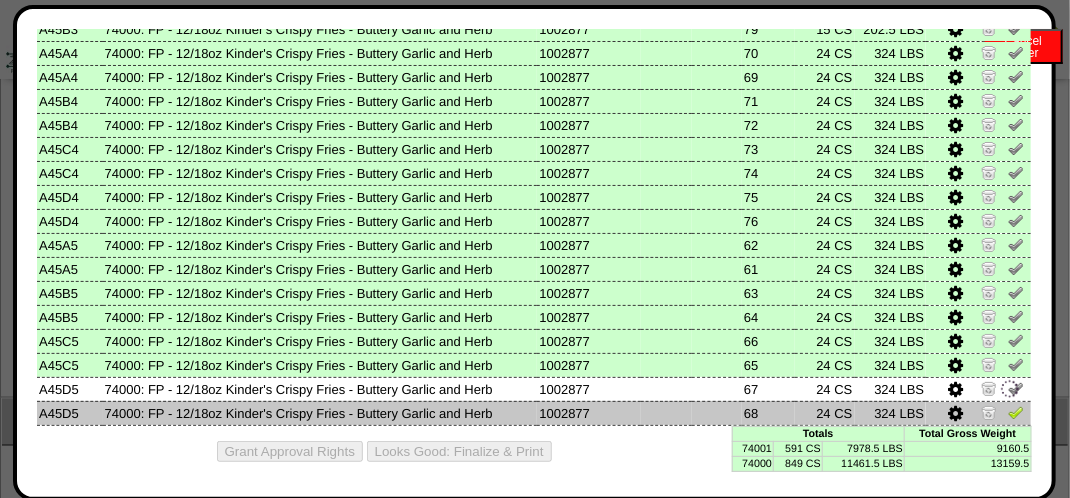 click at bounding box center (1016, 412) 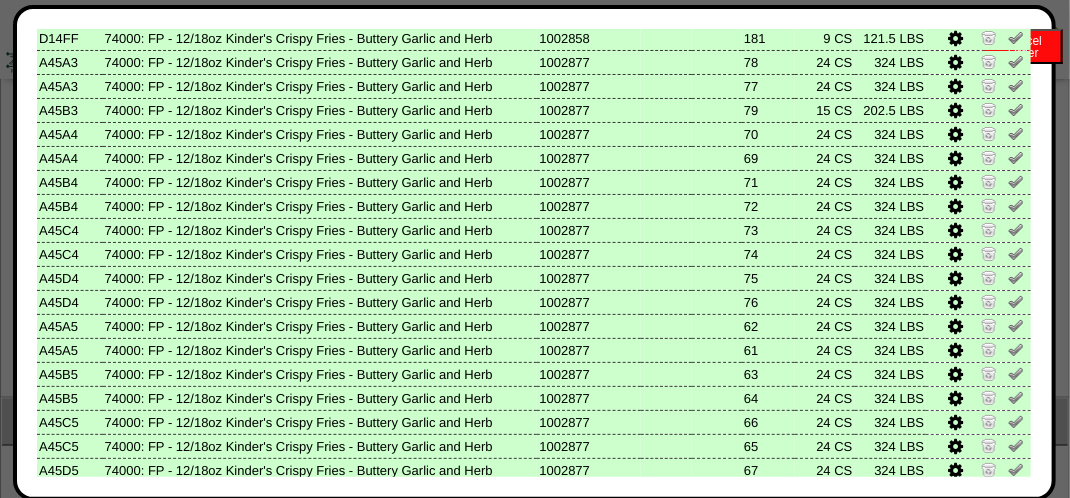 scroll, scrollTop: 1213, scrollLeft: 0, axis: vertical 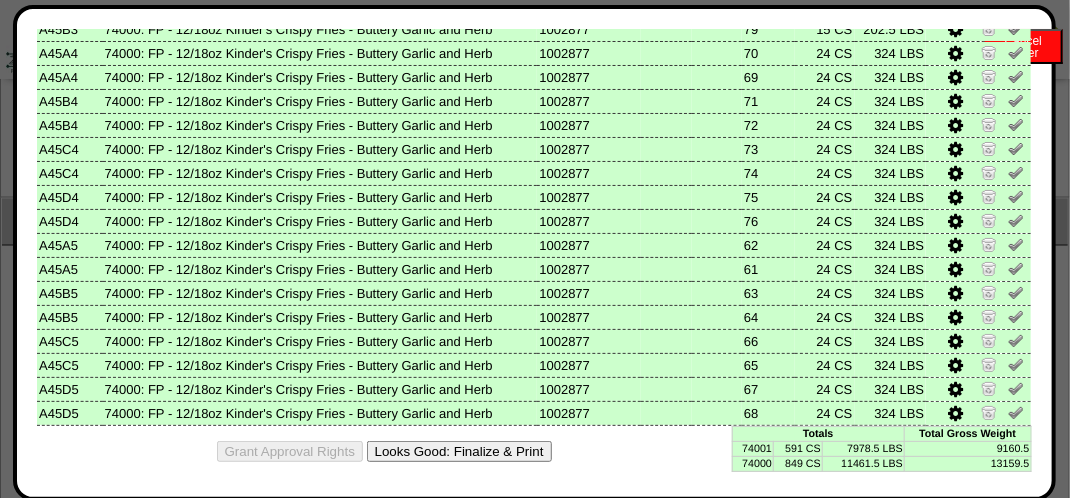 click on "Looks Good: Finalize & Print" at bounding box center [459, 451] 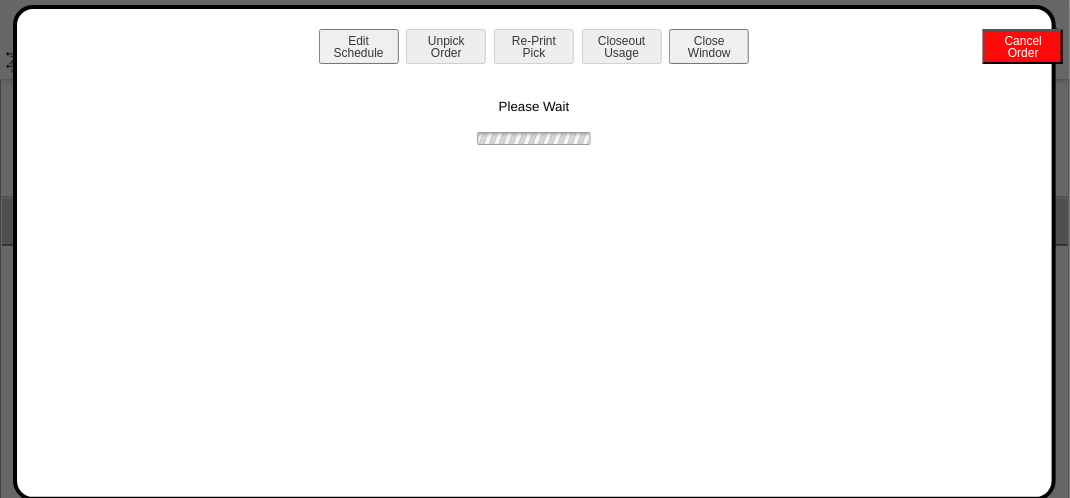 scroll, scrollTop: 0, scrollLeft: 0, axis: both 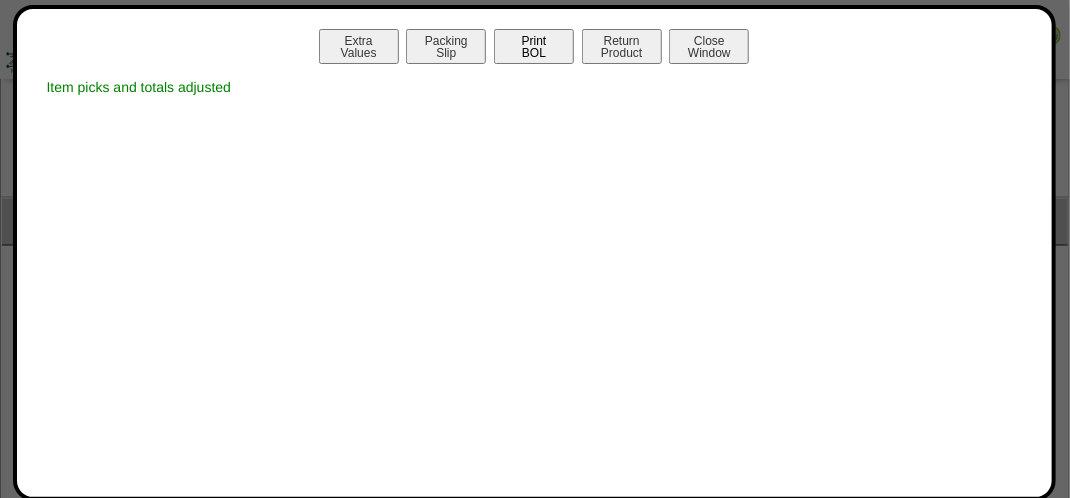click on "Print BOL" at bounding box center (534, 46) 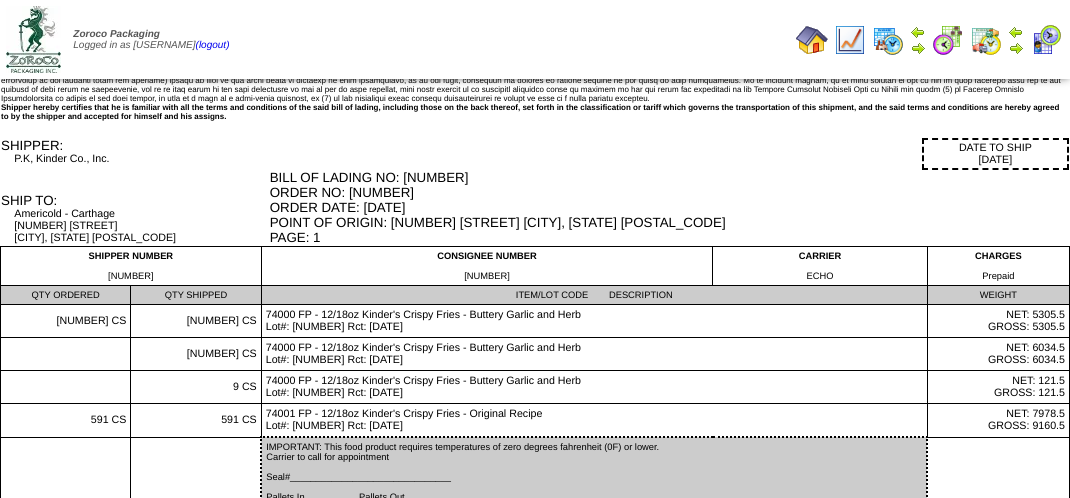 scroll, scrollTop: 0, scrollLeft: 0, axis: both 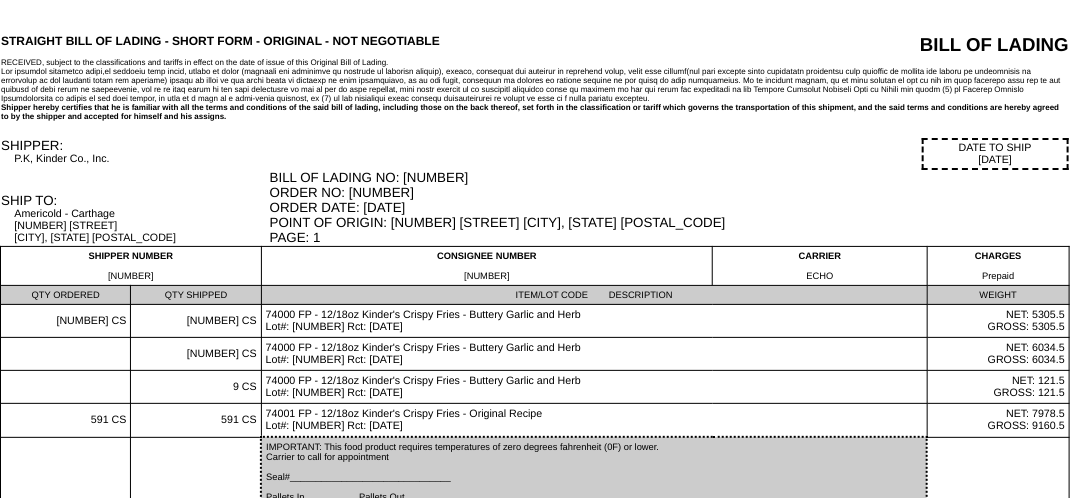 drag, startPoint x: 820, startPoint y: 209, endPoint x: 835, endPoint y: 192, distance: 22.671568 